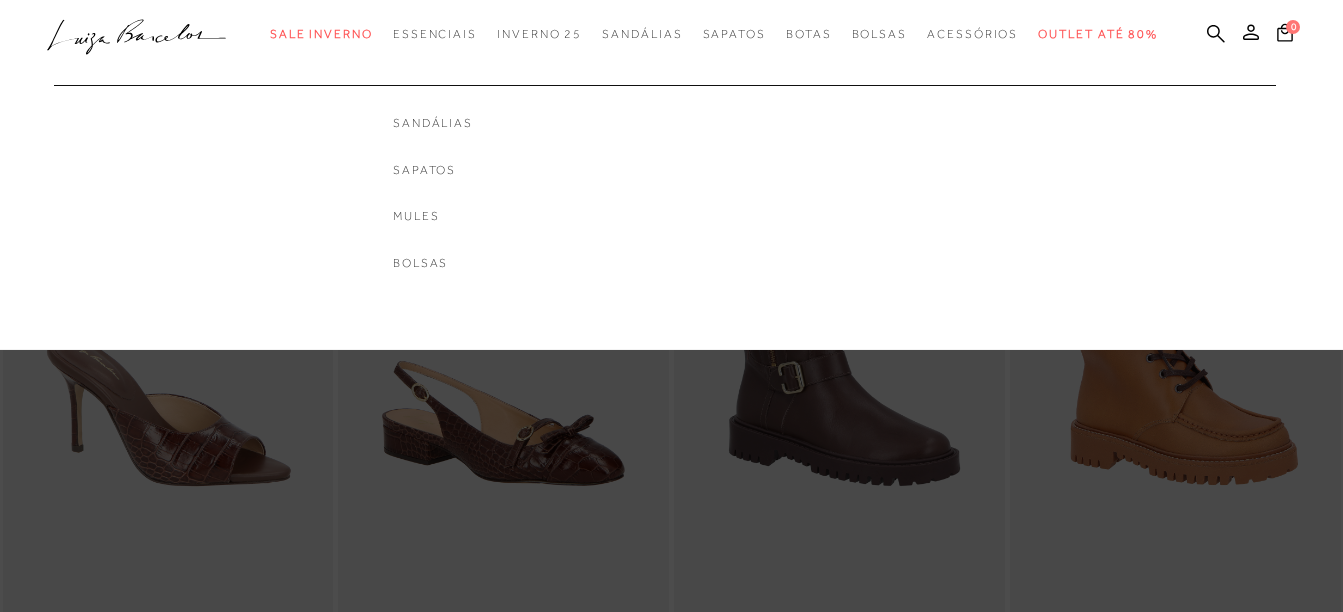 scroll, scrollTop: 0, scrollLeft: 0, axis: both 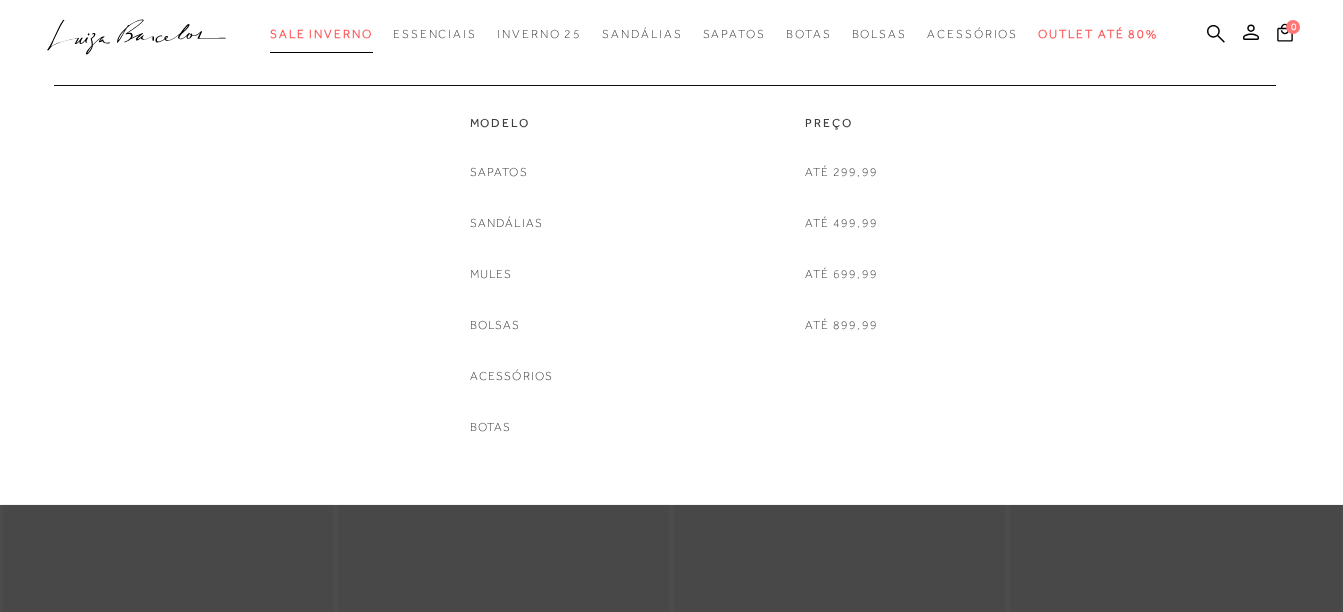 click on "Sale Inverno" at bounding box center [321, 34] 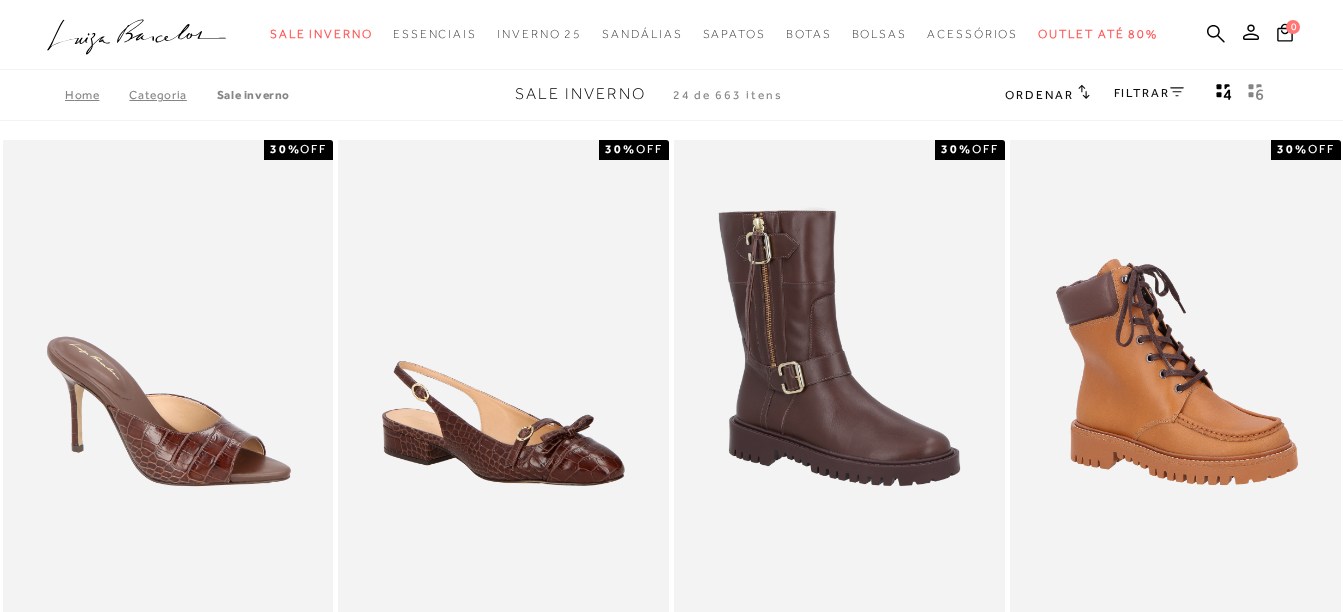 click on "FILTRAR" at bounding box center (1149, 93) 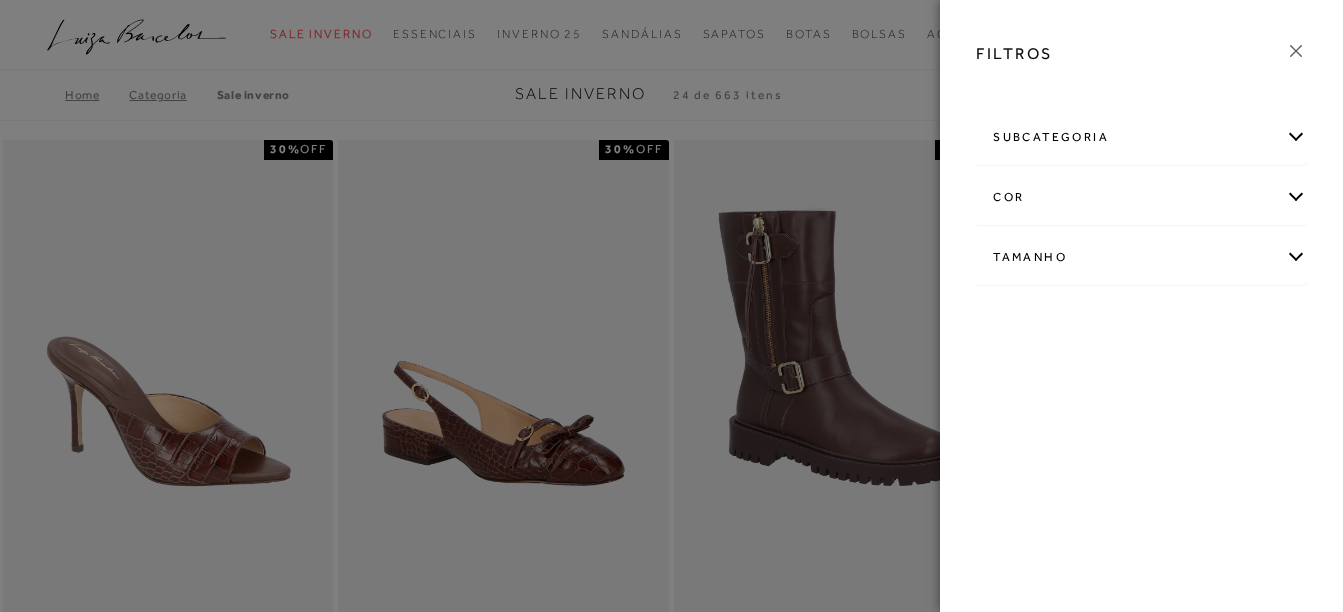 click on "Tamanho" at bounding box center (1141, 257) 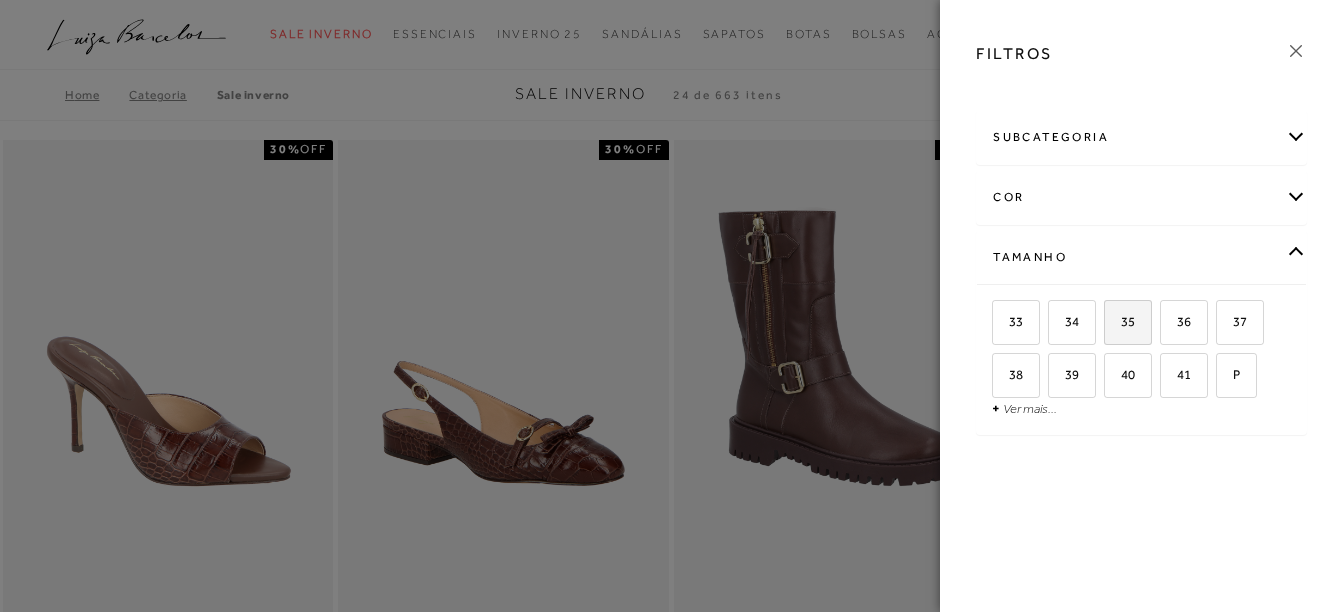 click on "35" at bounding box center (1120, 321) 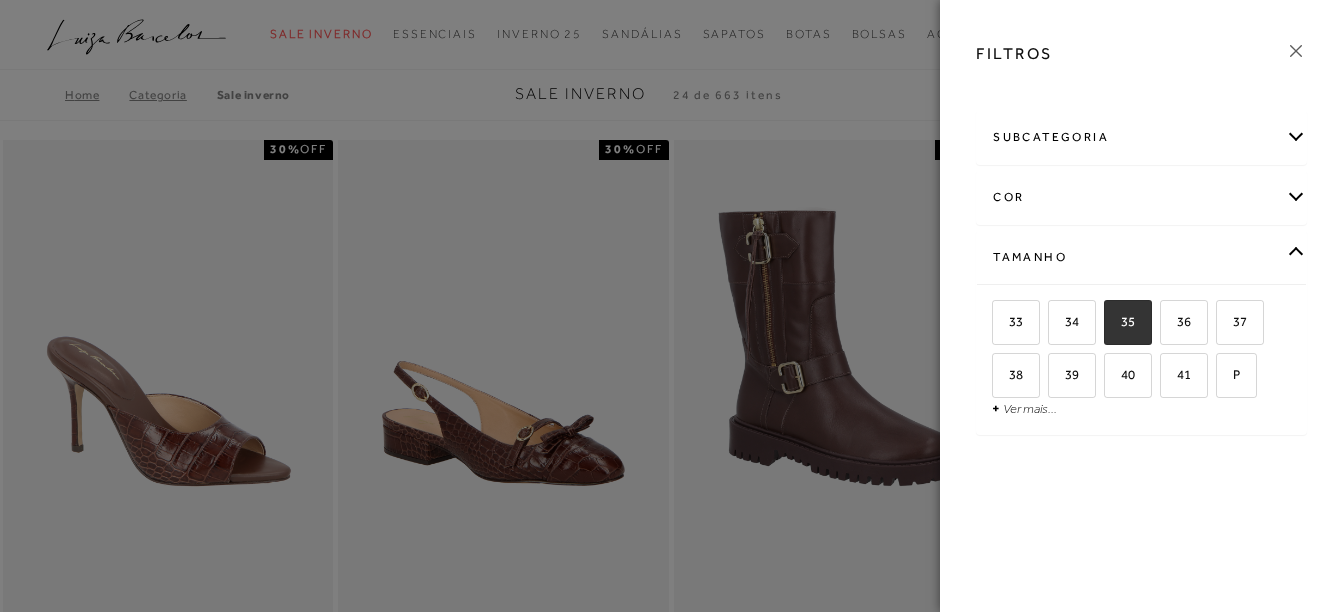 click on "35" at bounding box center (1128, 322) 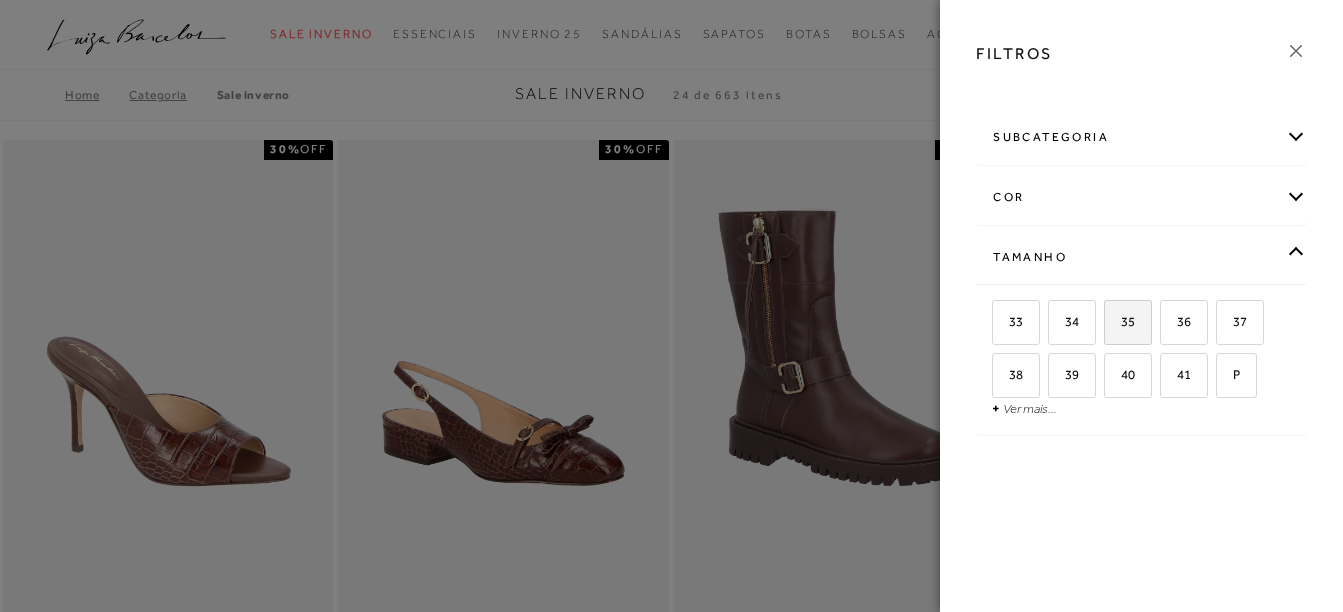 click on "35" at bounding box center (1128, 322) 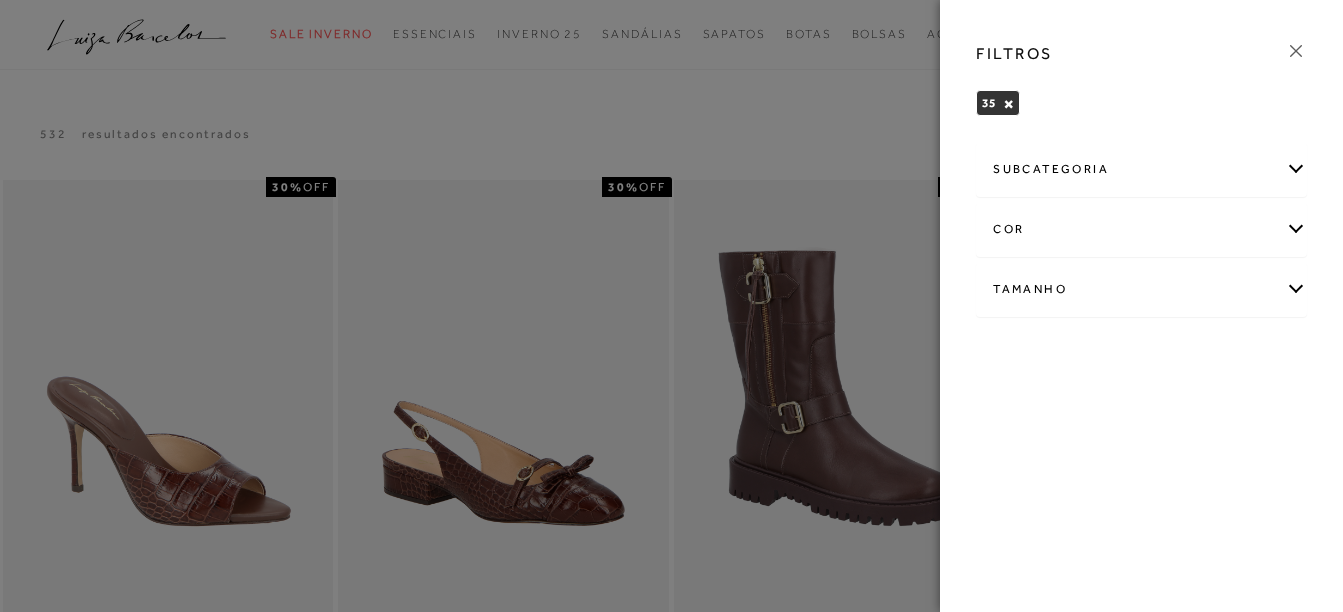 click at bounding box center (671, 306) 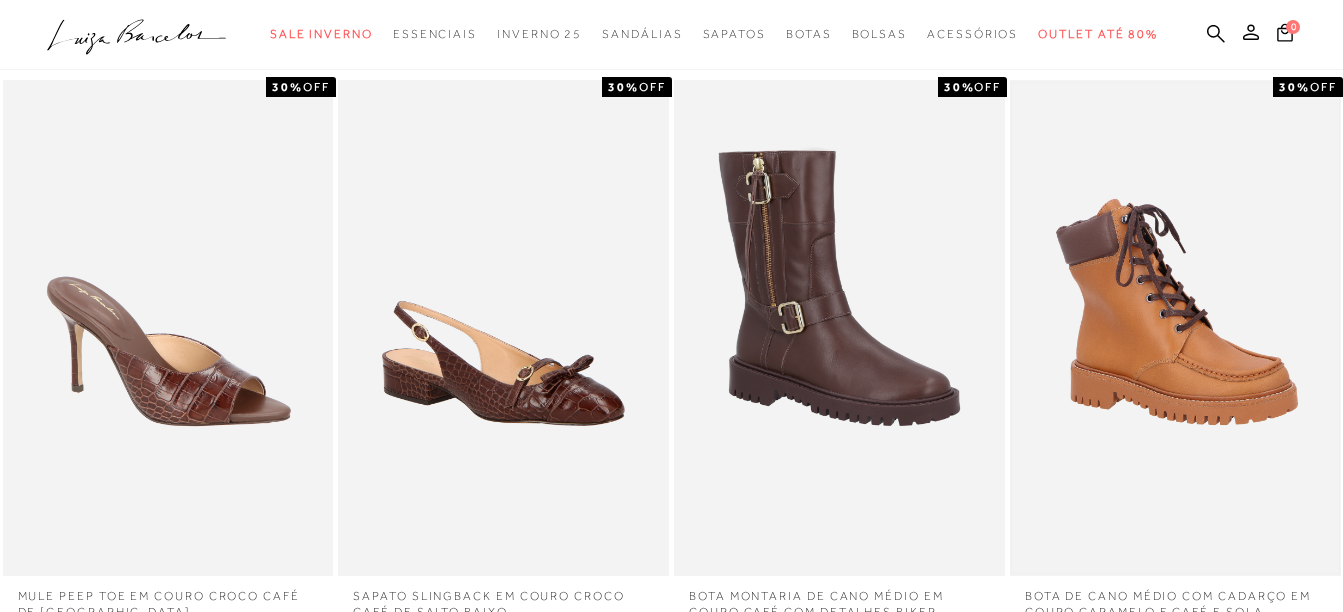 scroll, scrollTop: 0, scrollLeft: 0, axis: both 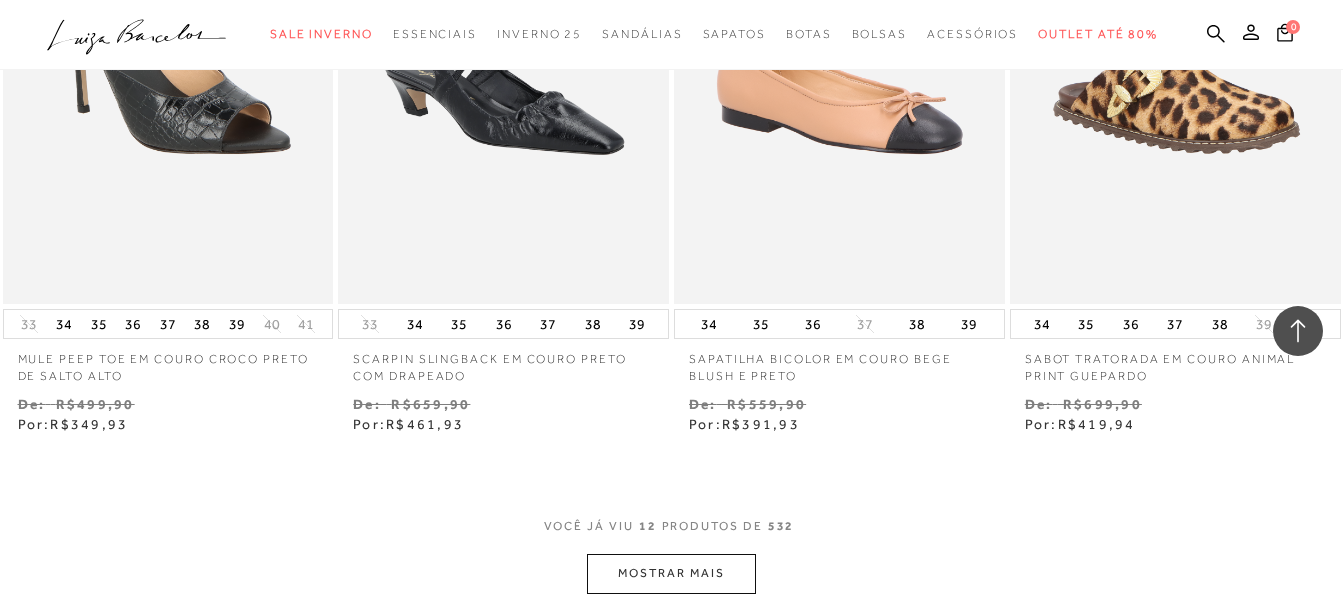 click on "MOSTRAR MAIS" at bounding box center (671, 573) 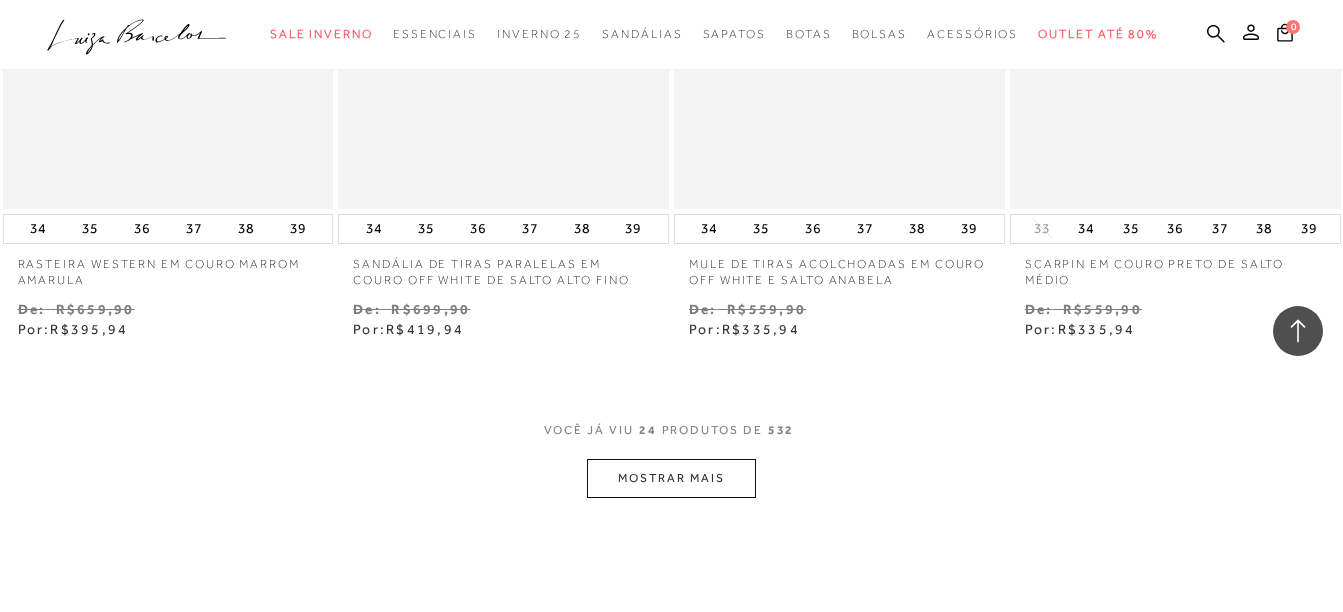 scroll, scrollTop: 3800, scrollLeft: 0, axis: vertical 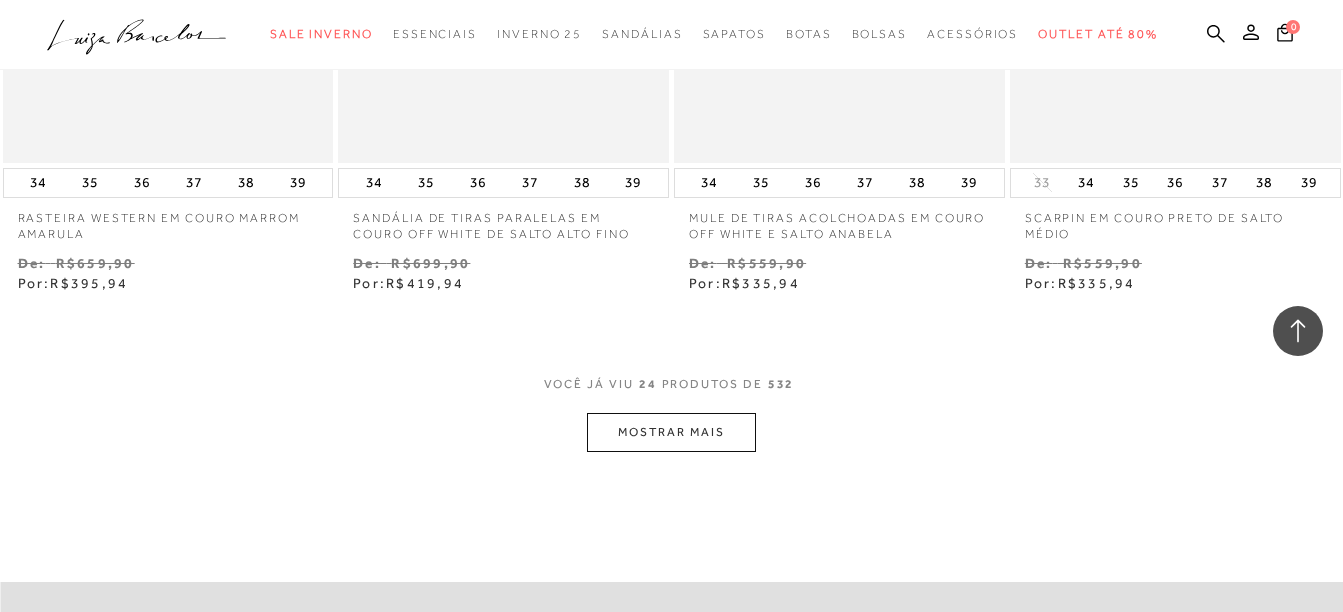 click on "MOSTRAR MAIS" at bounding box center [671, 432] 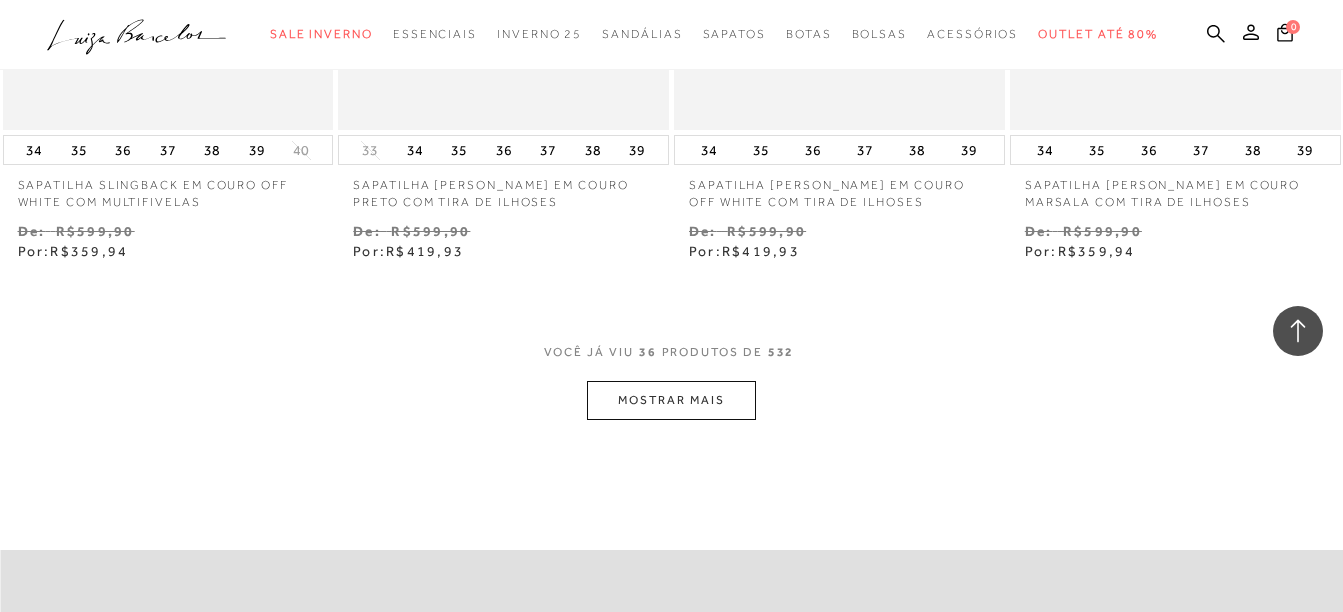 scroll, scrollTop: 5900, scrollLeft: 0, axis: vertical 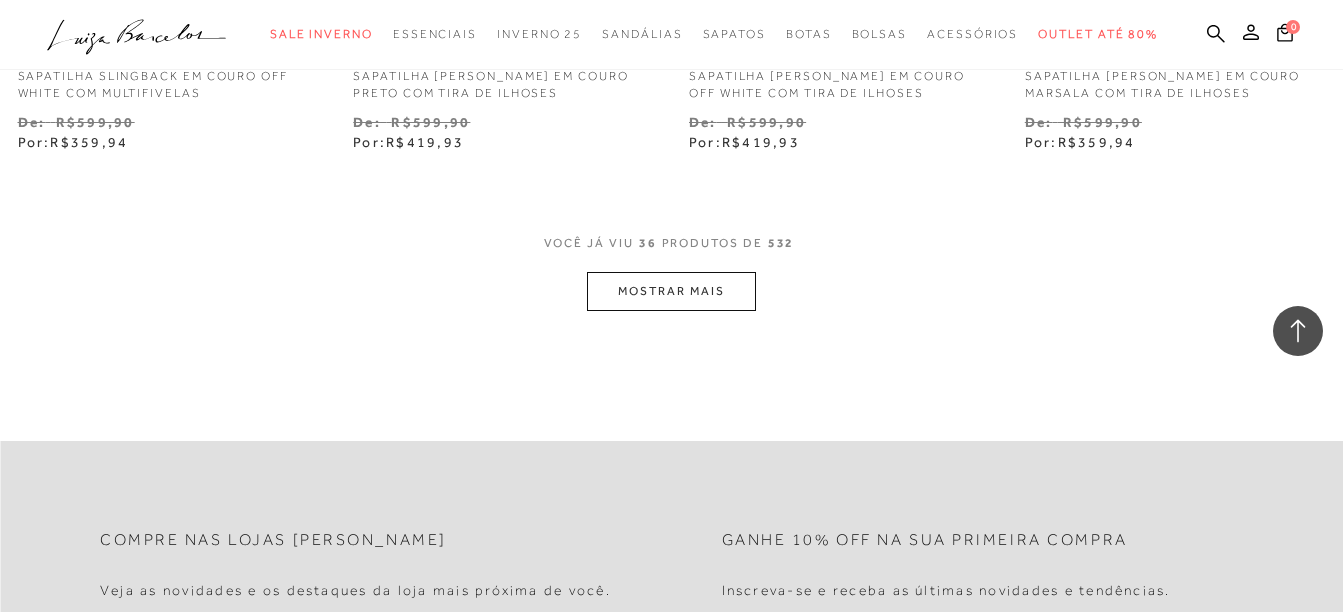 click on "MOSTRAR MAIS" at bounding box center (671, 291) 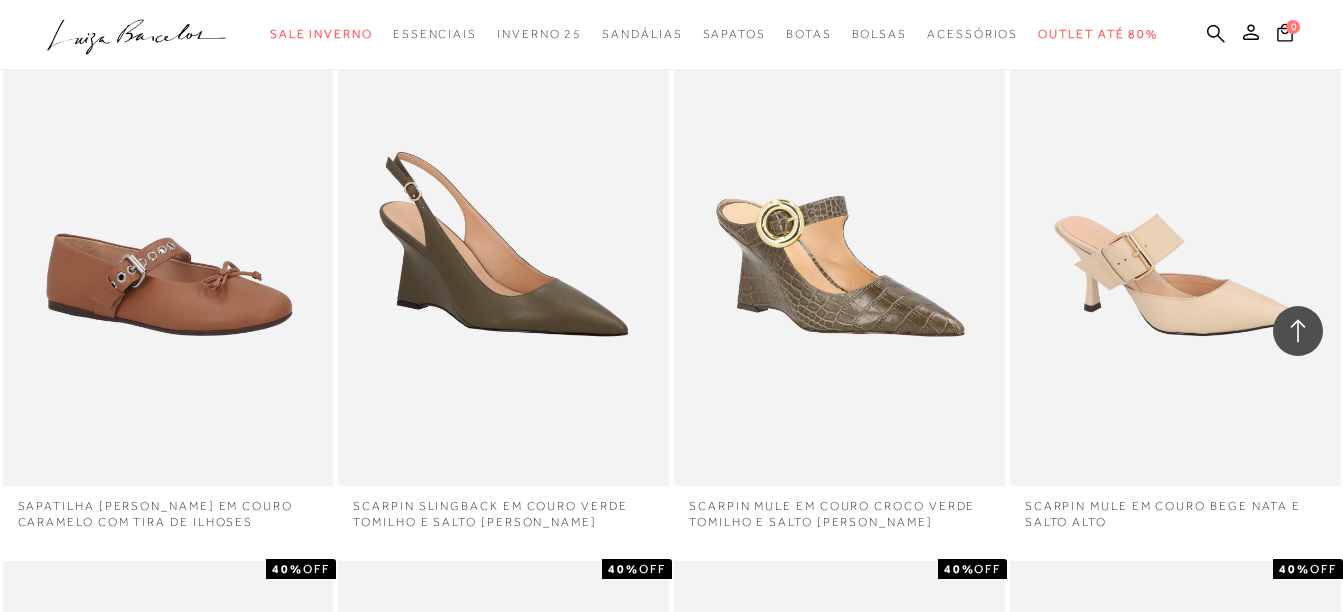scroll, scrollTop: 6100, scrollLeft: 0, axis: vertical 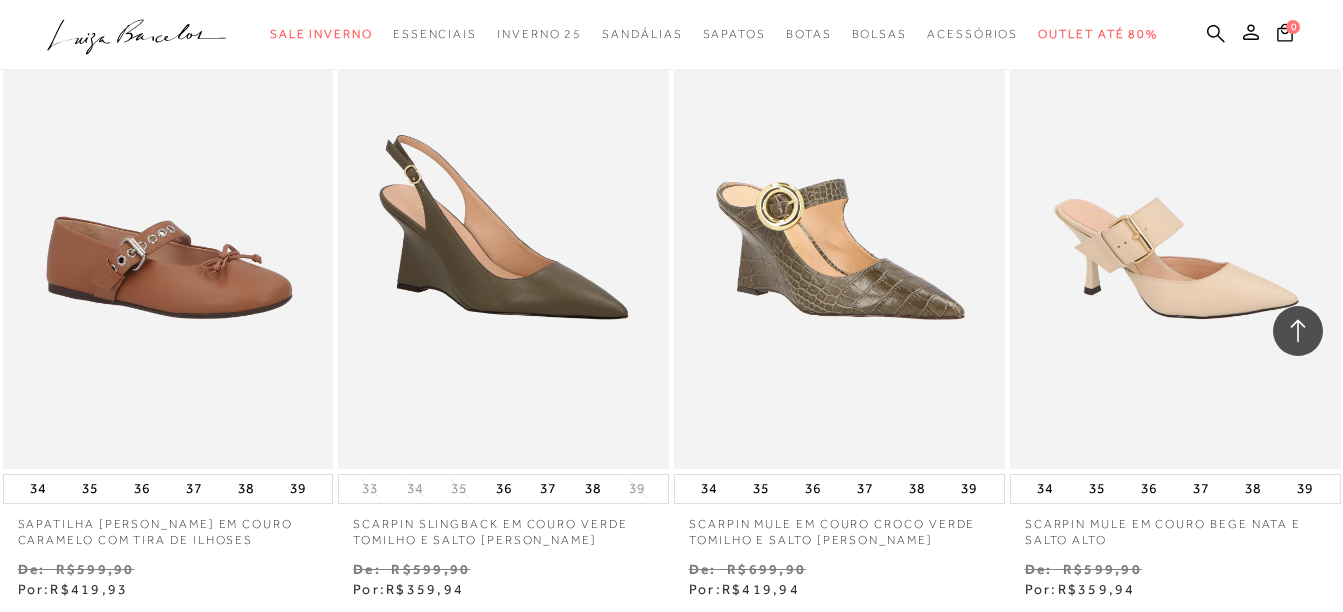 drag, startPoint x: 459, startPoint y: 271, endPoint x: 979, endPoint y: 574, distance: 601.838 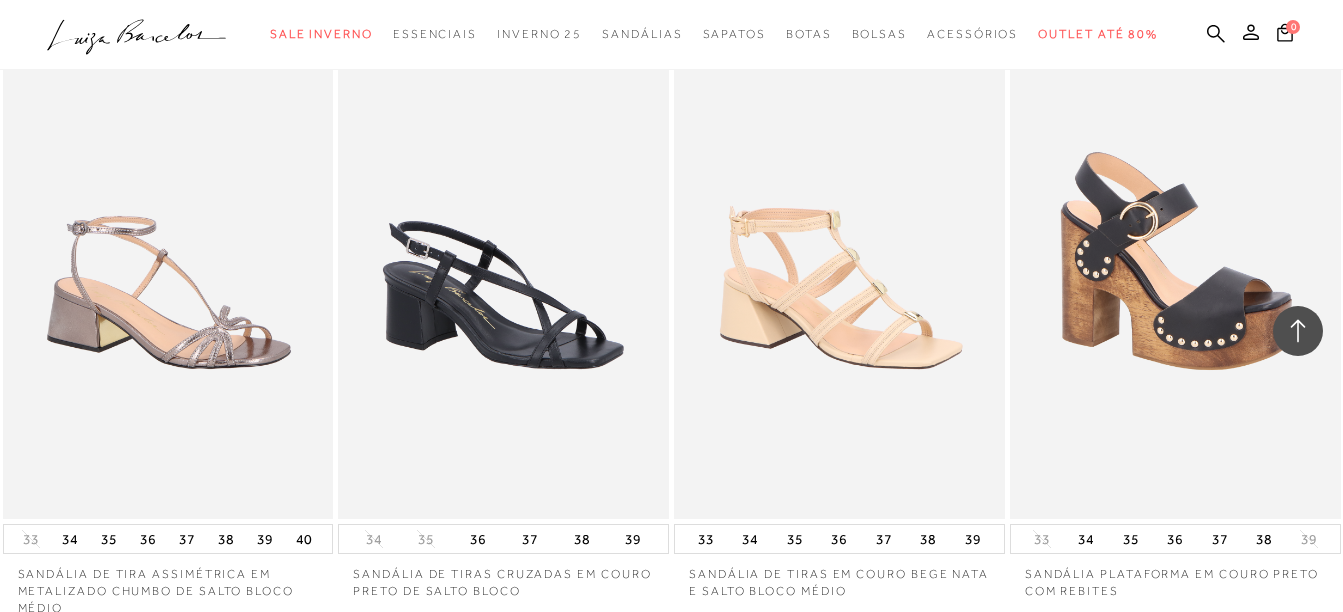 scroll, scrollTop: 7800, scrollLeft: 0, axis: vertical 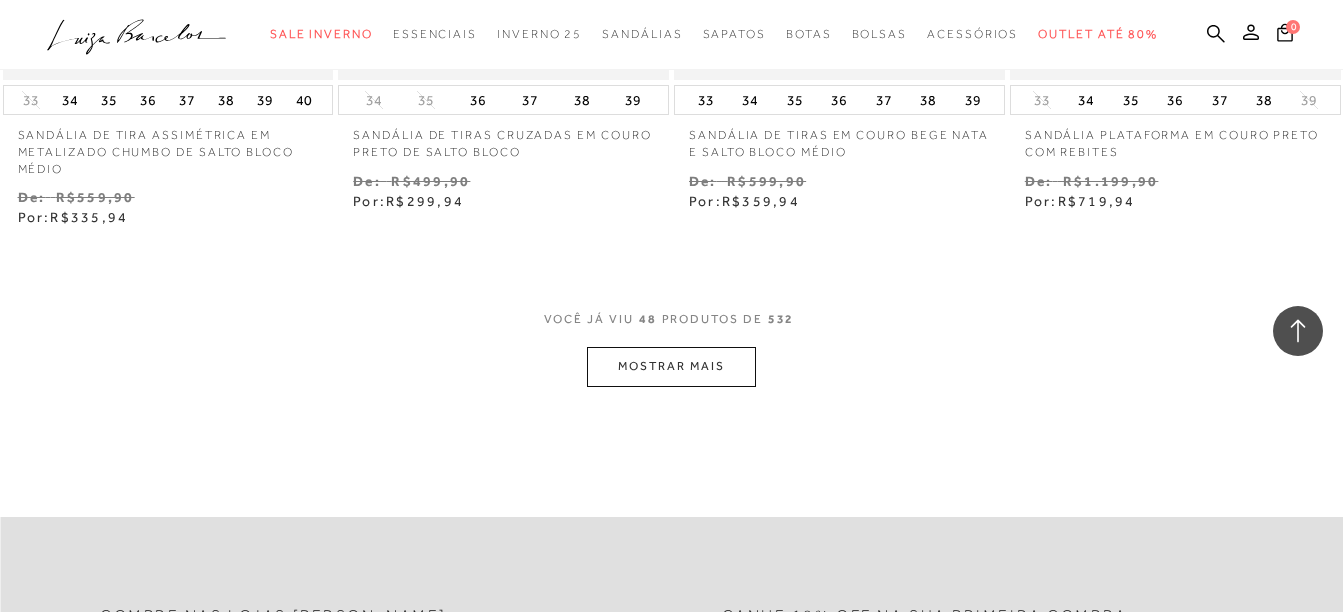 click on "MOSTRAR MAIS" at bounding box center (671, 366) 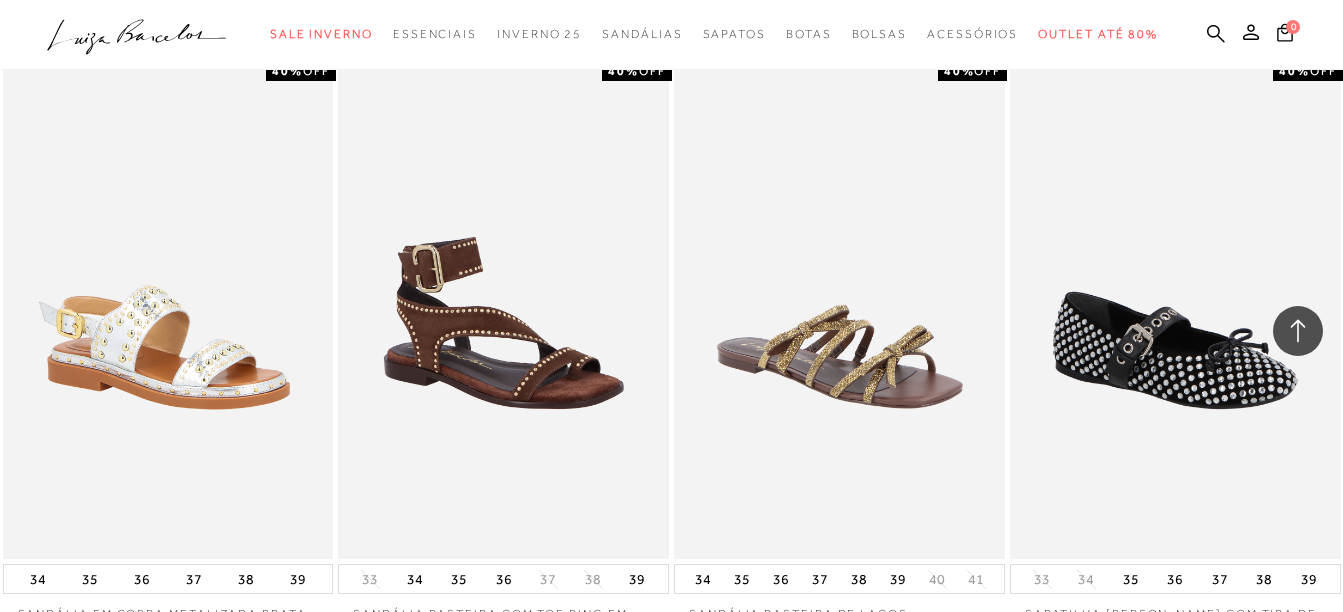scroll, scrollTop: 8600, scrollLeft: 0, axis: vertical 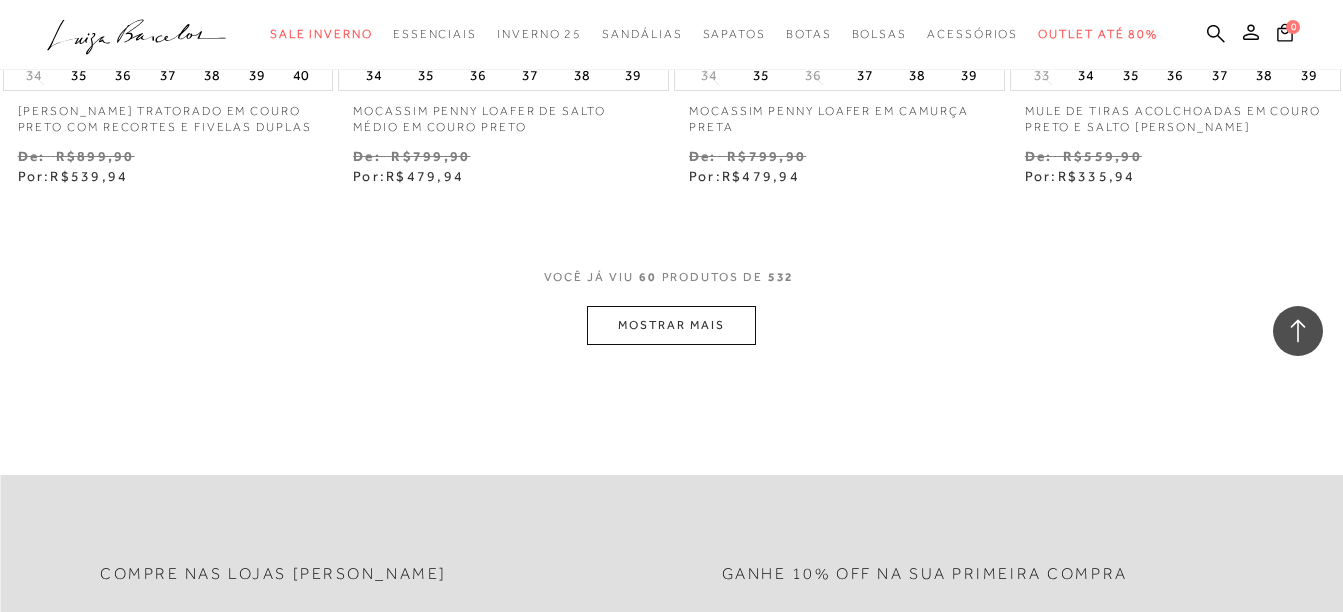 click on "MOSTRAR MAIS" at bounding box center (671, 325) 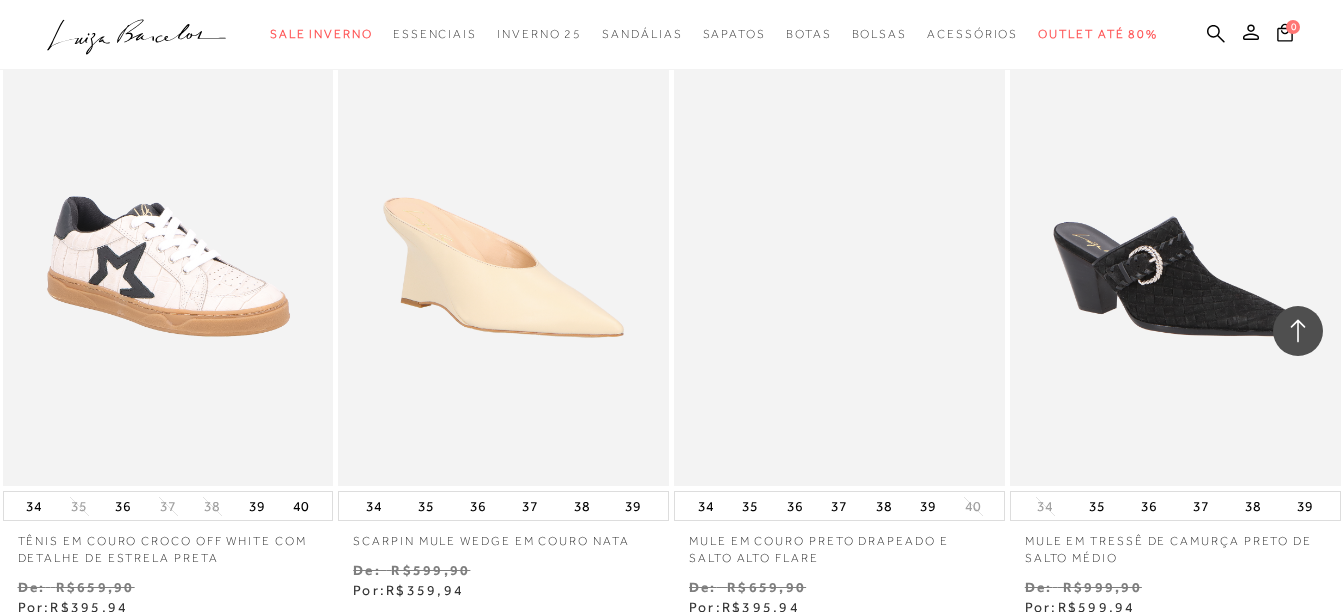 scroll, scrollTop: 10700, scrollLeft: 0, axis: vertical 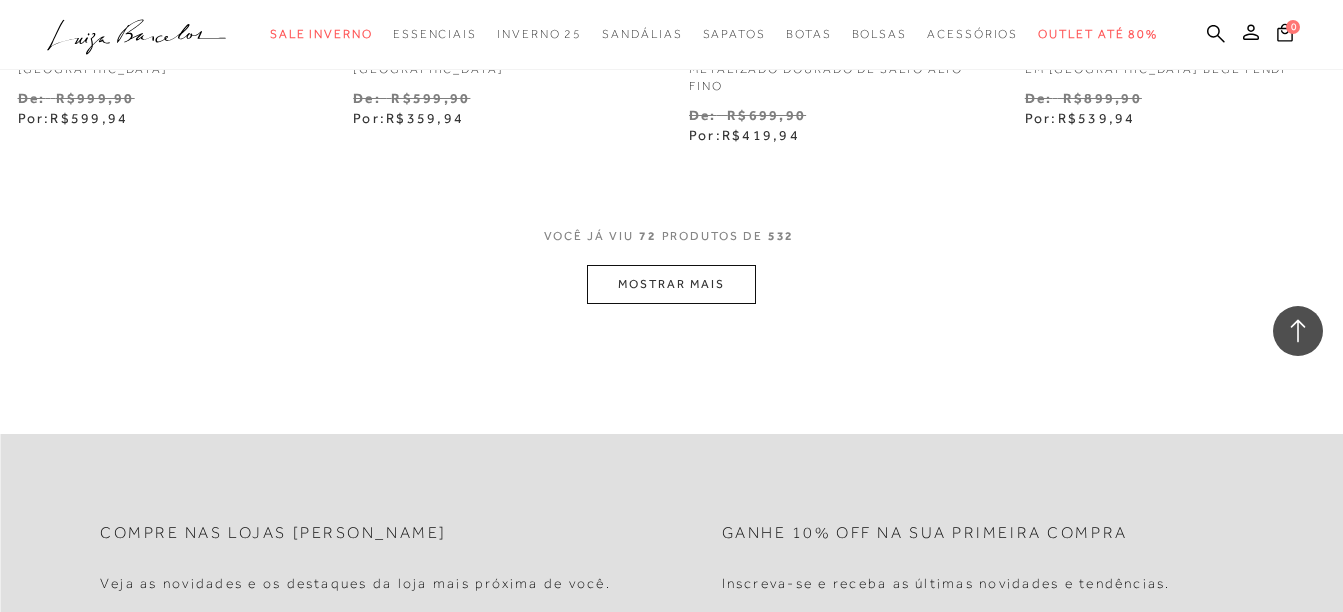 click on "MOSTRAR MAIS" at bounding box center (671, 284) 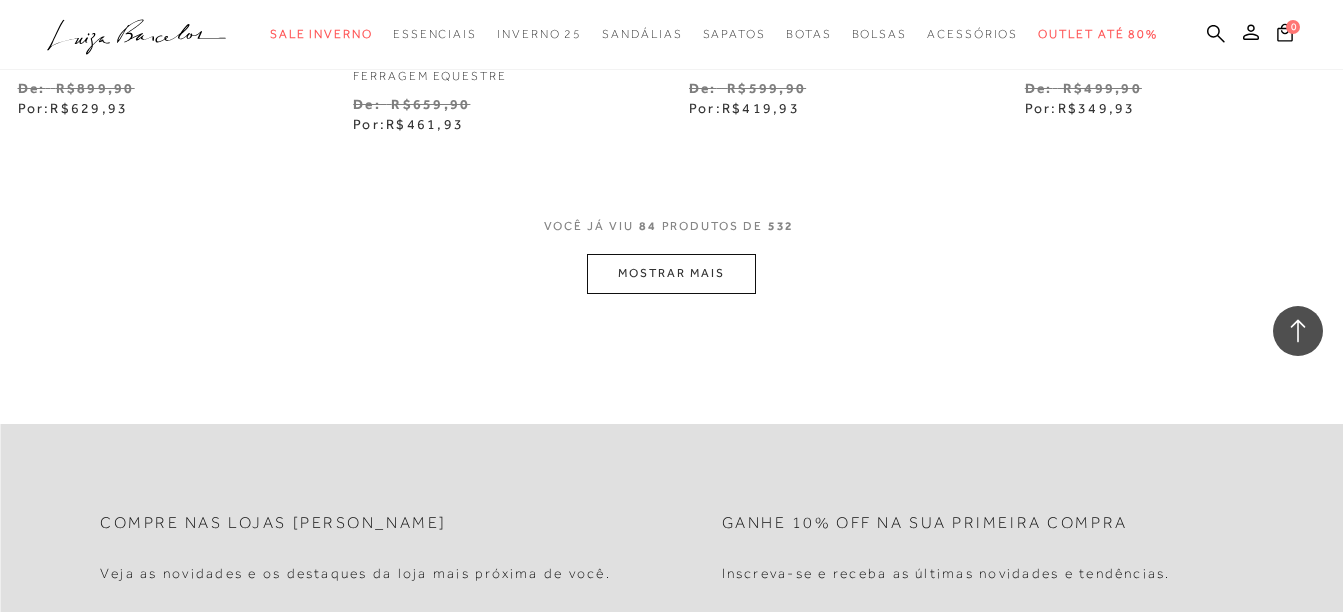 scroll, scrollTop: 13800, scrollLeft: 0, axis: vertical 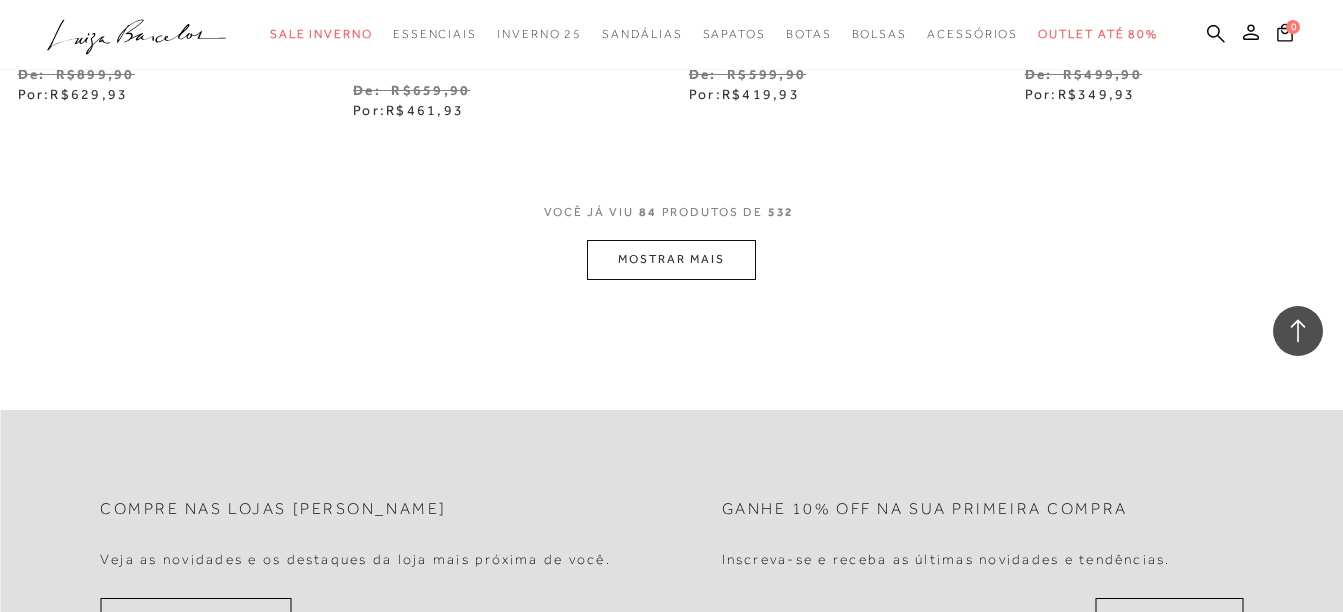 click on "MOSTRAR MAIS" at bounding box center [671, 259] 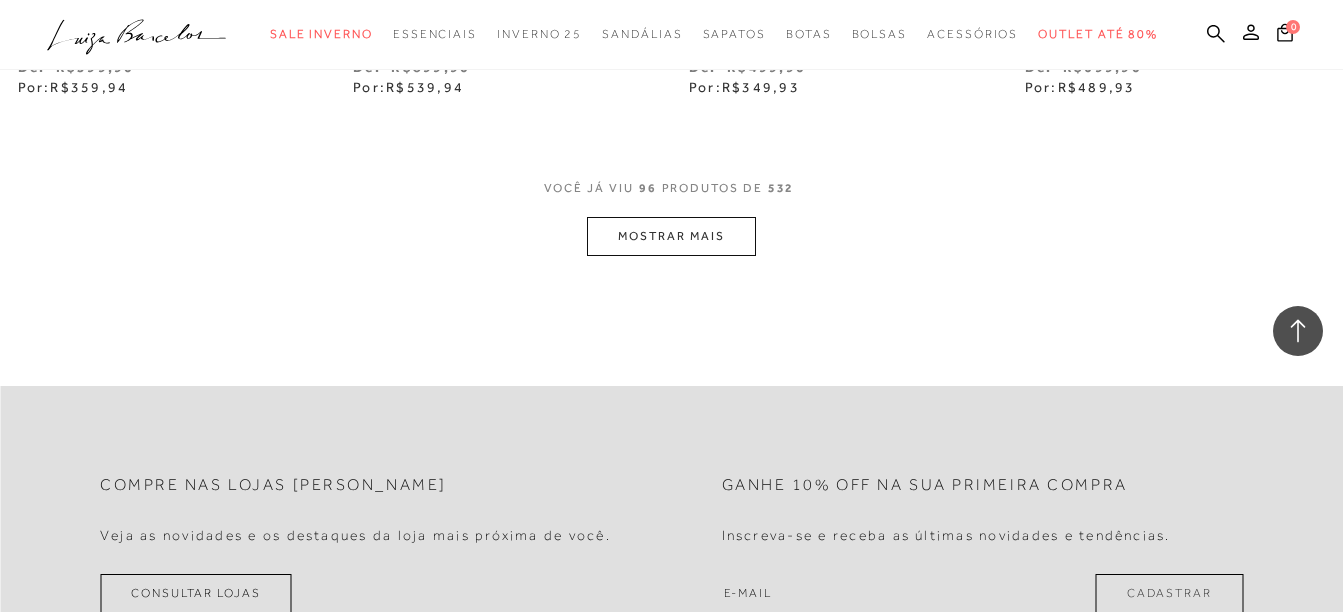 scroll, scrollTop: 15800, scrollLeft: 0, axis: vertical 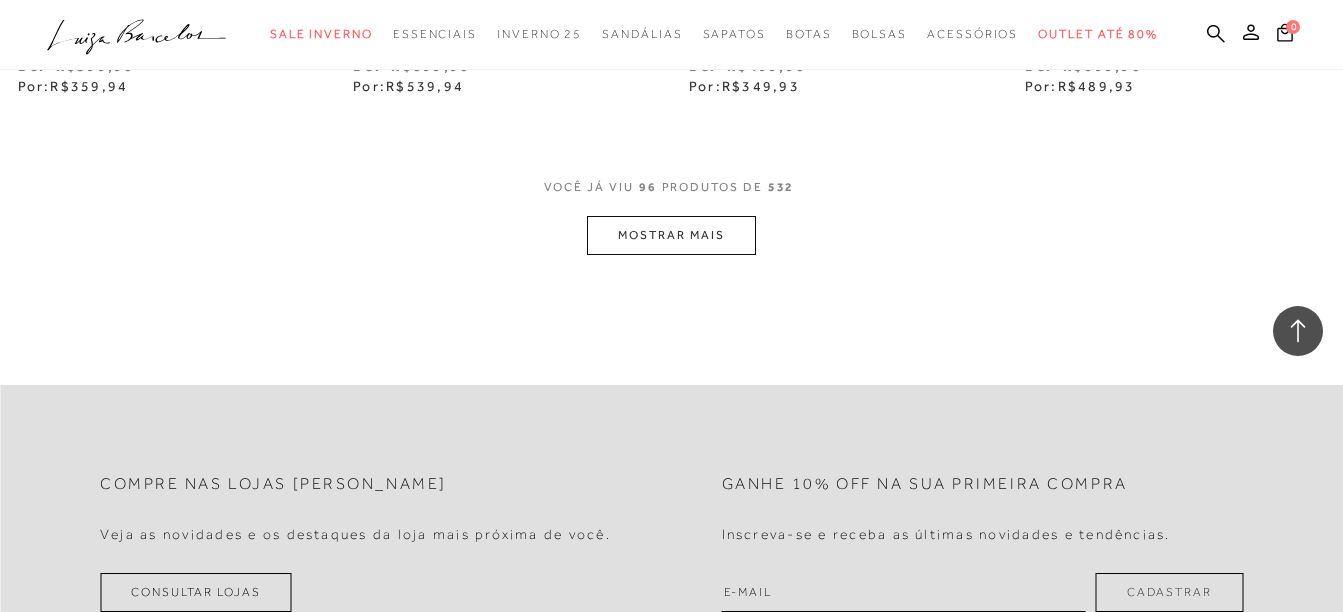 click on "MOSTRAR MAIS" at bounding box center (671, 235) 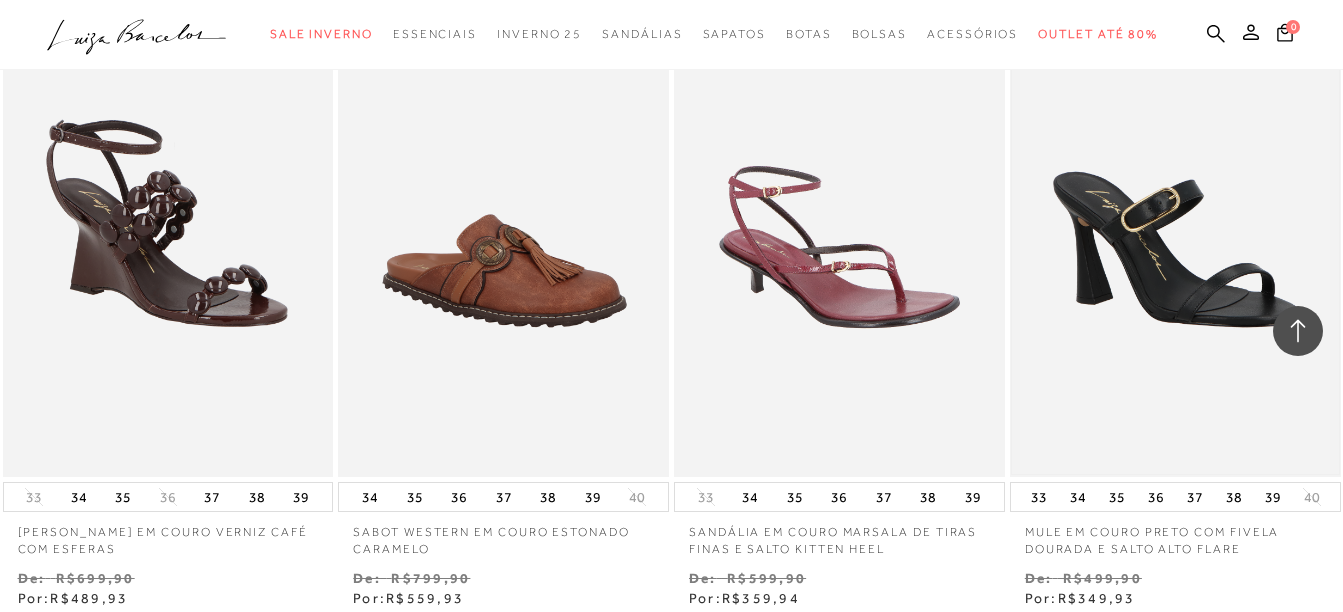 scroll, scrollTop: 16600, scrollLeft: 0, axis: vertical 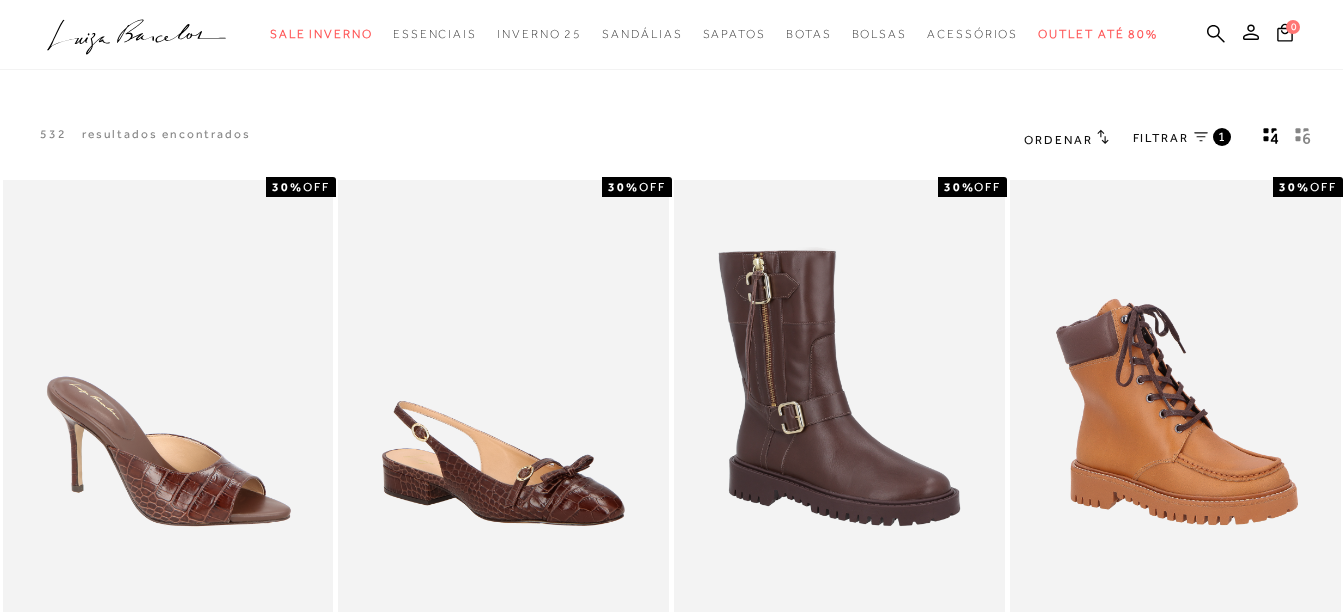 click on "FILTRAR" at bounding box center [1161, 138] 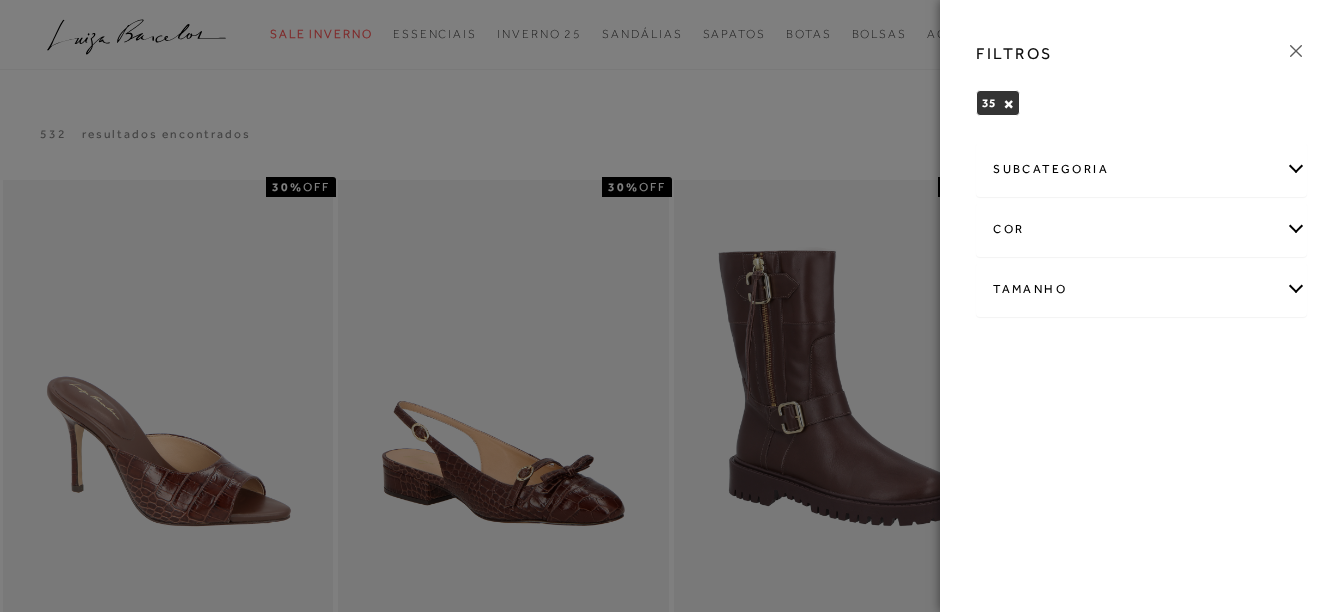 click on "cor" at bounding box center [1141, 229] 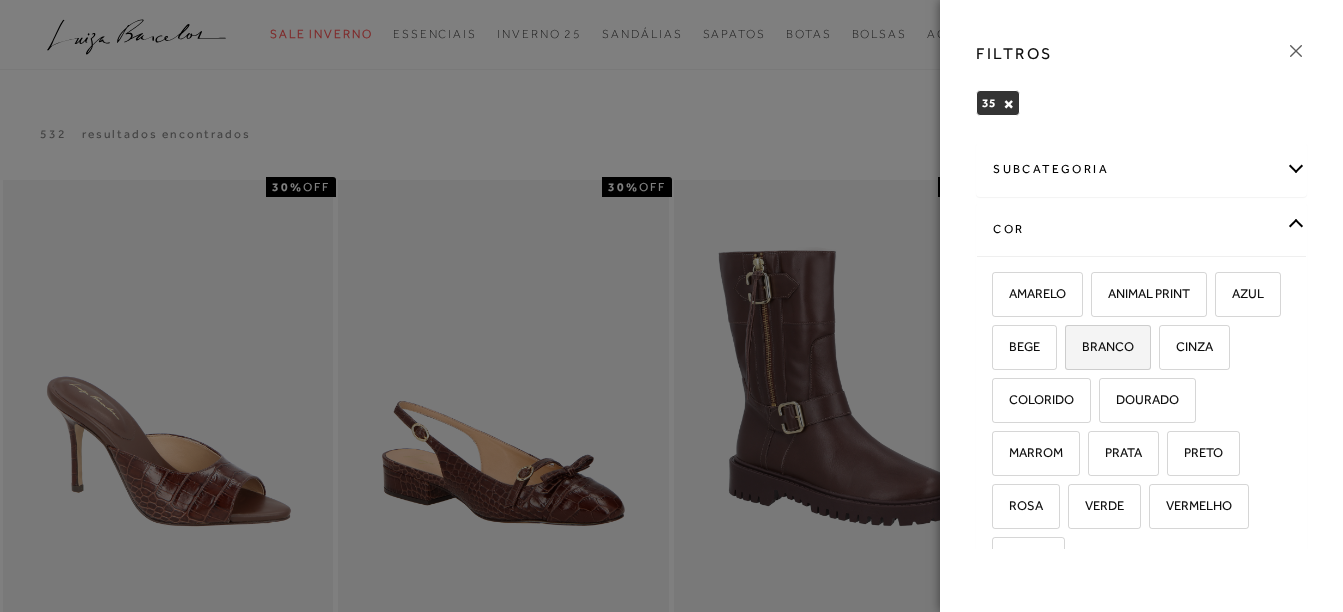 click on "BRANCO" at bounding box center (1108, 347) 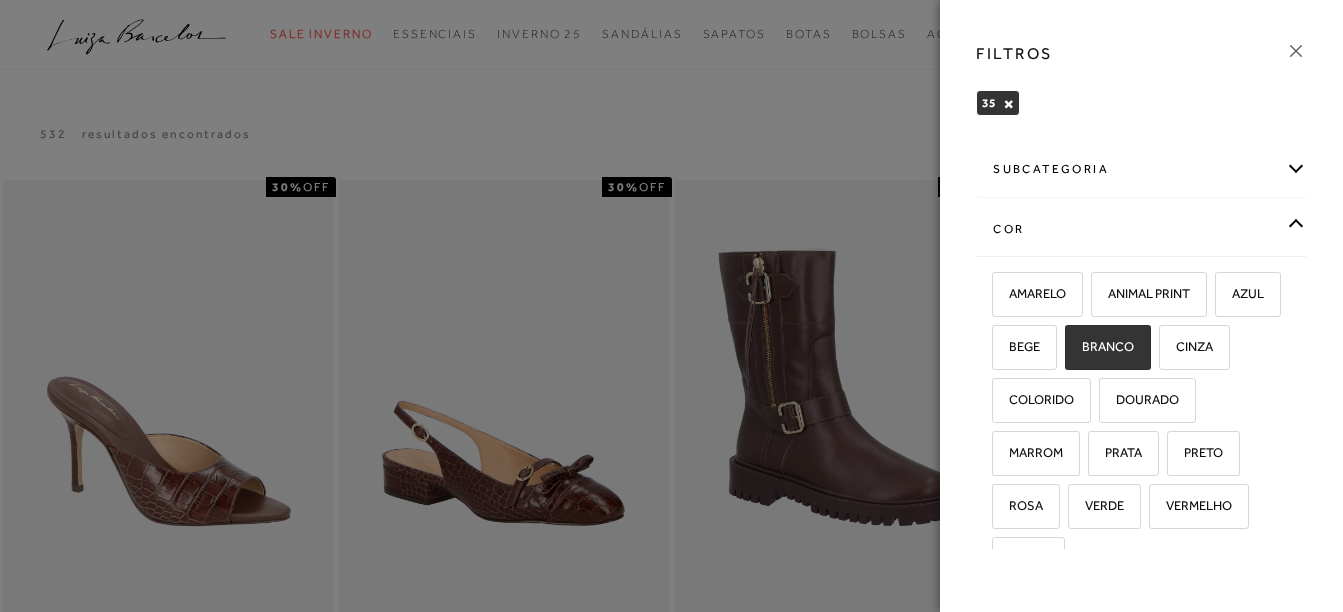 checkbox on "true" 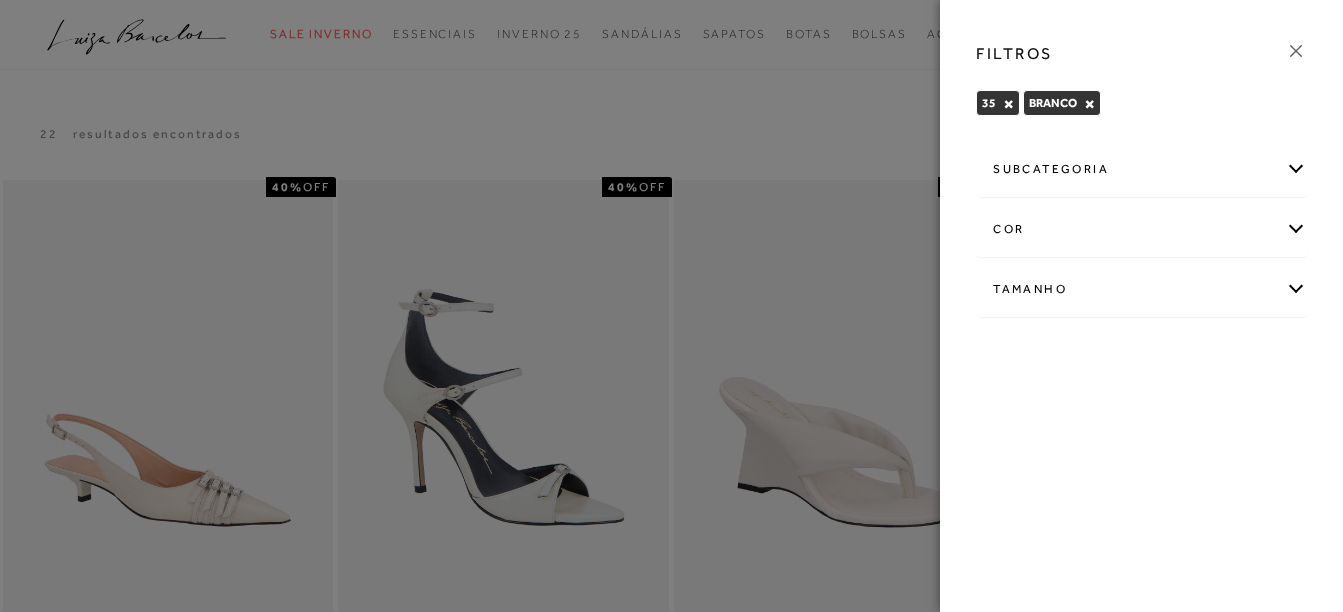 click on "cor" at bounding box center [1141, 229] 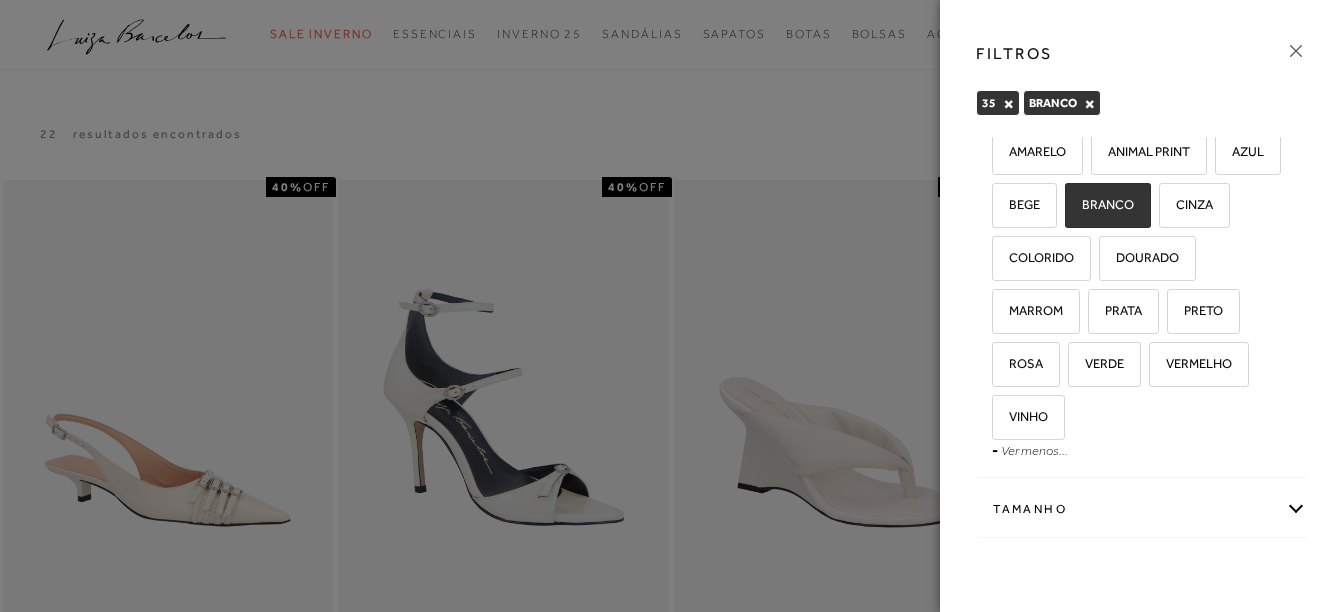 scroll, scrollTop: 165, scrollLeft: 0, axis: vertical 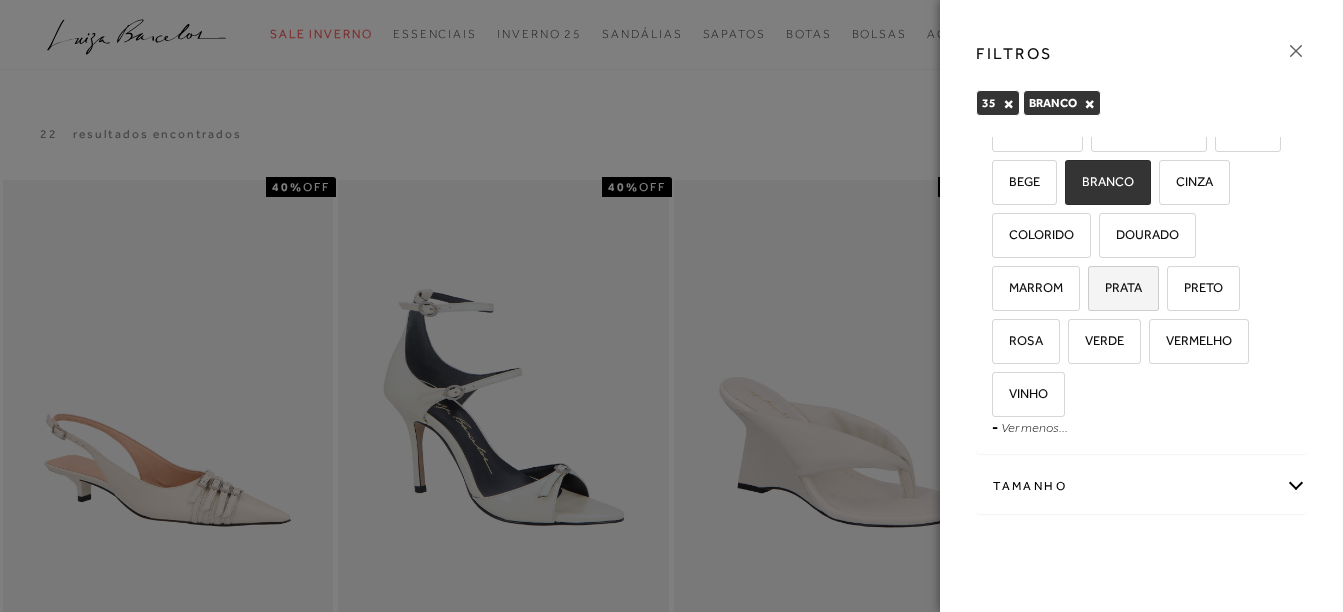 click on "PRATA" at bounding box center (1123, 288) 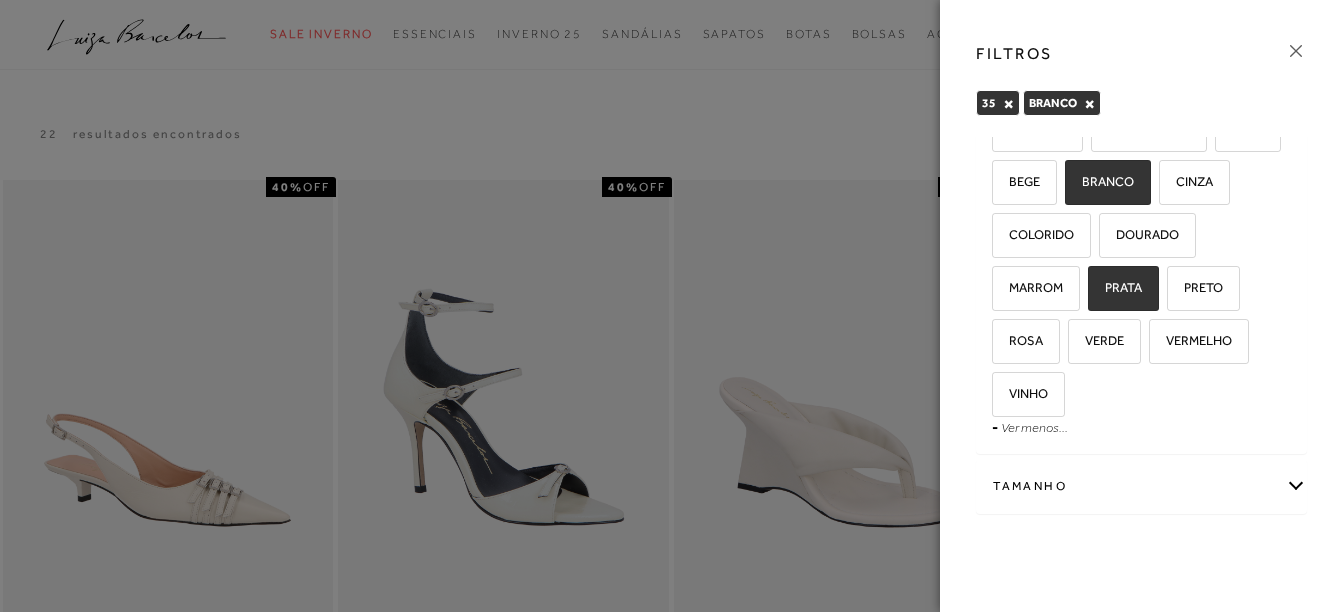 checkbox on "true" 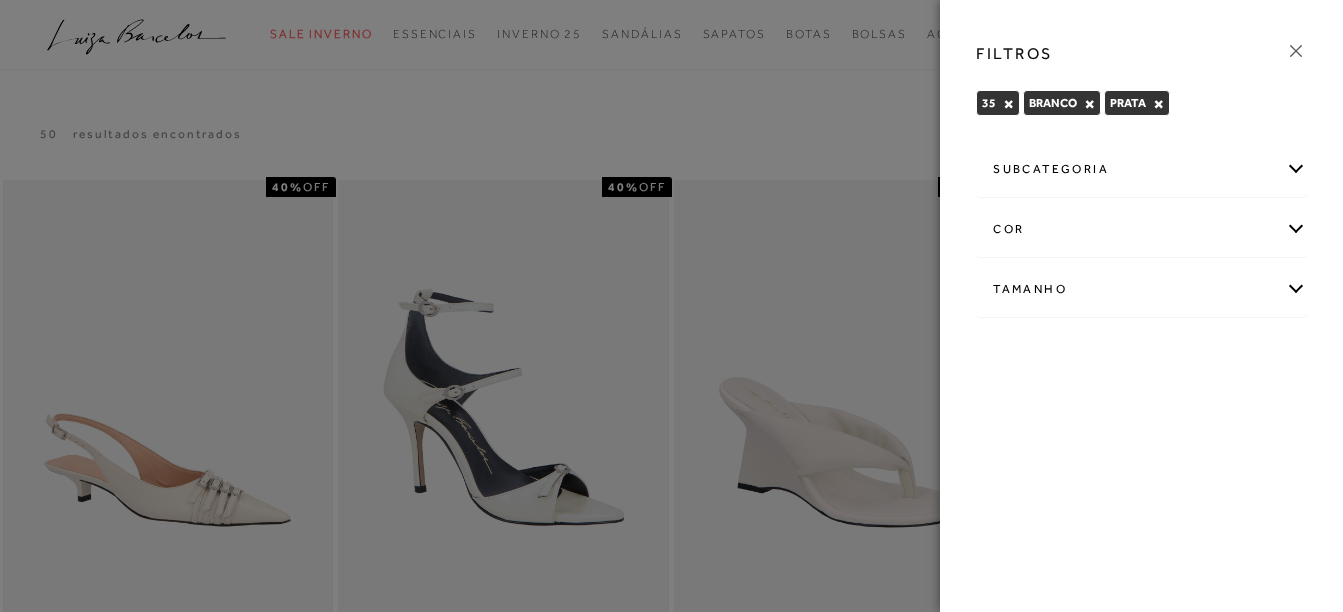 click at bounding box center [671, 306] 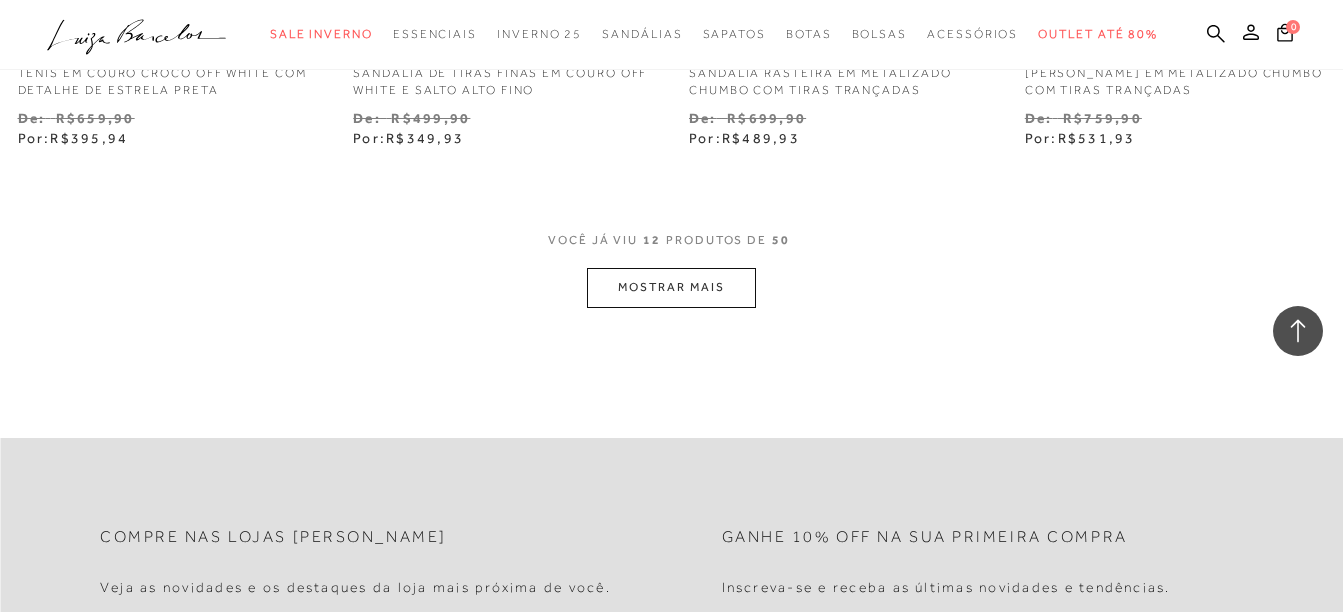scroll, scrollTop: 2000, scrollLeft: 0, axis: vertical 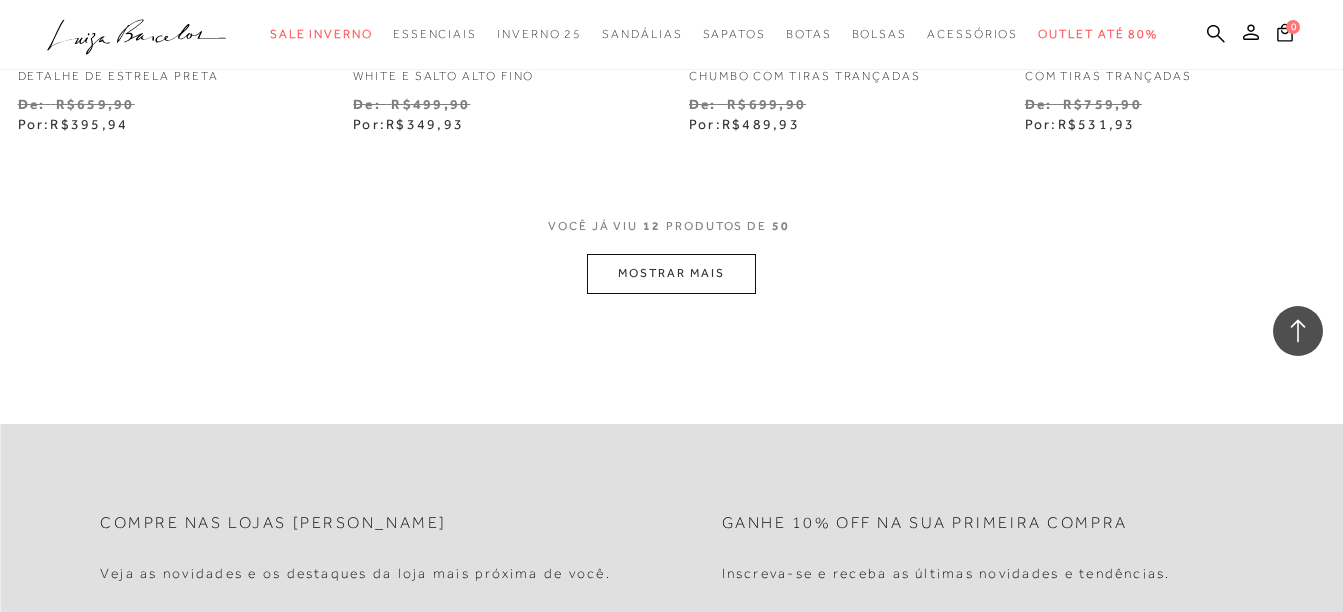 click on "MOSTRAR MAIS" at bounding box center (671, 273) 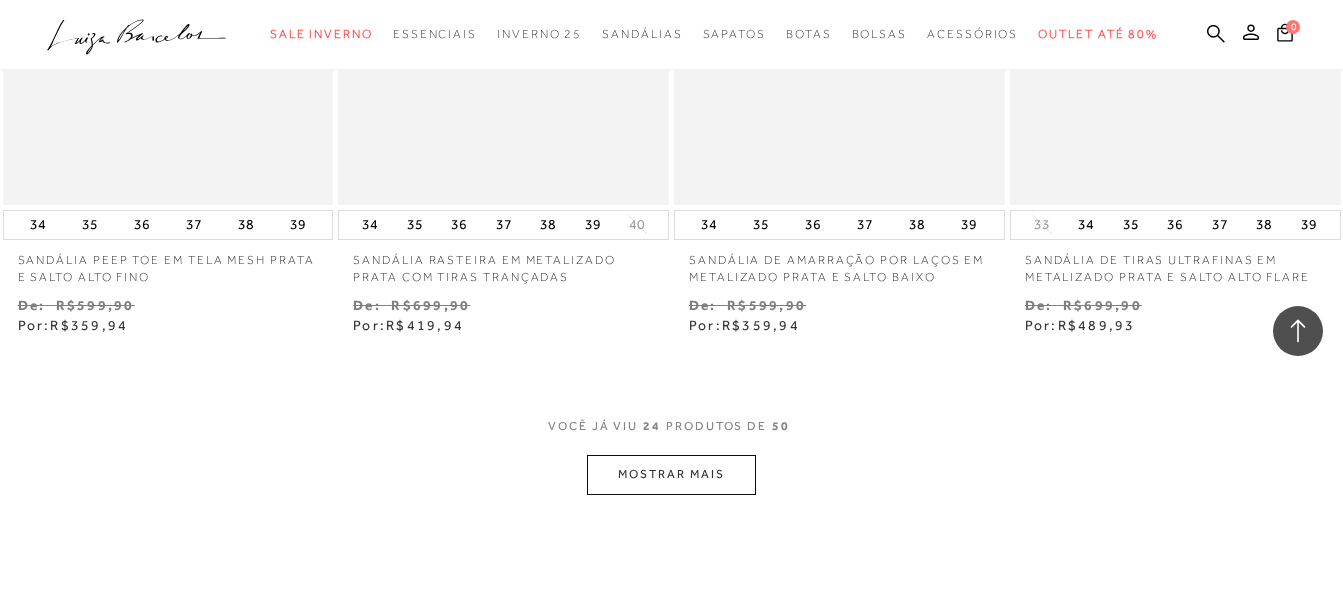 scroll, scrollTop: 4100, scrollLeft: 0, axis: vertical 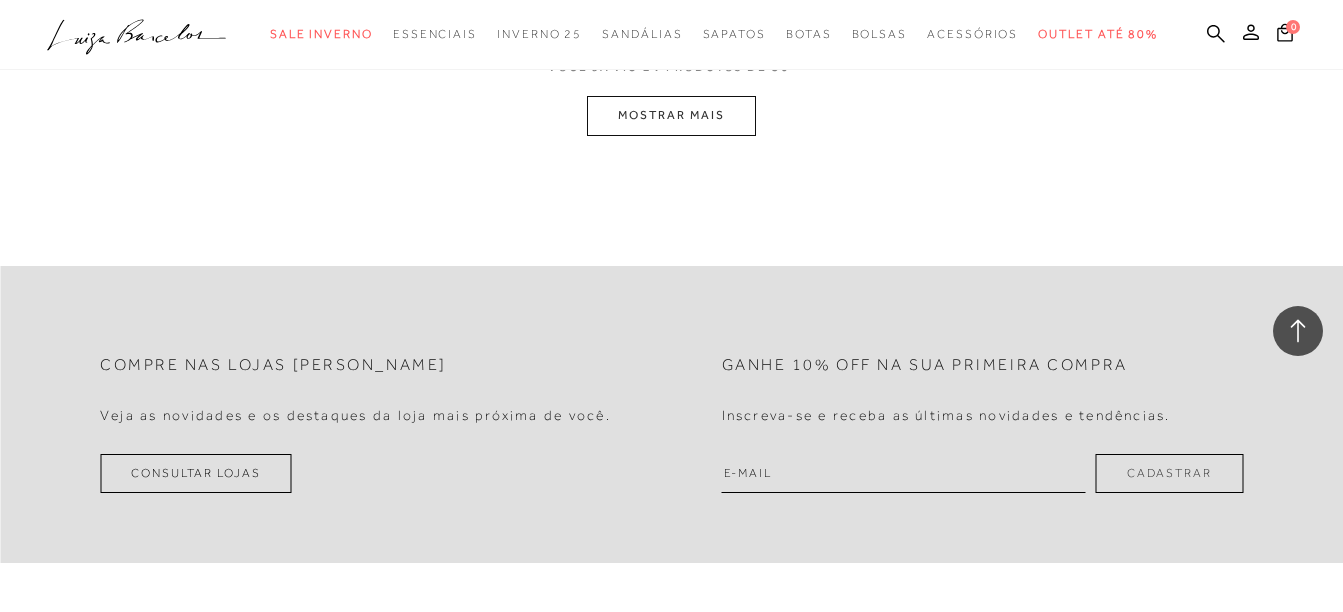 click on "VOCê JÁ VIU
24
PRODUTOS DE
50
MOSTRAR MAIS" at bounding box center (671, 97) 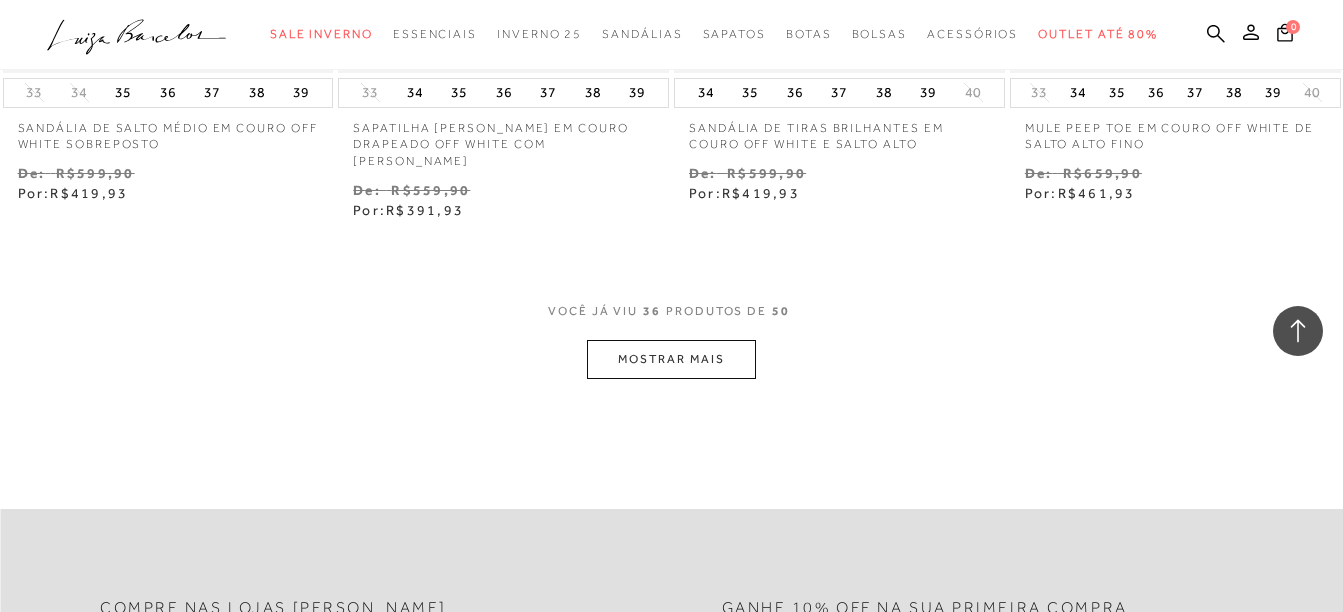 scroll, scrollTop: 6059, scrollLeft: 0, axis: vertical 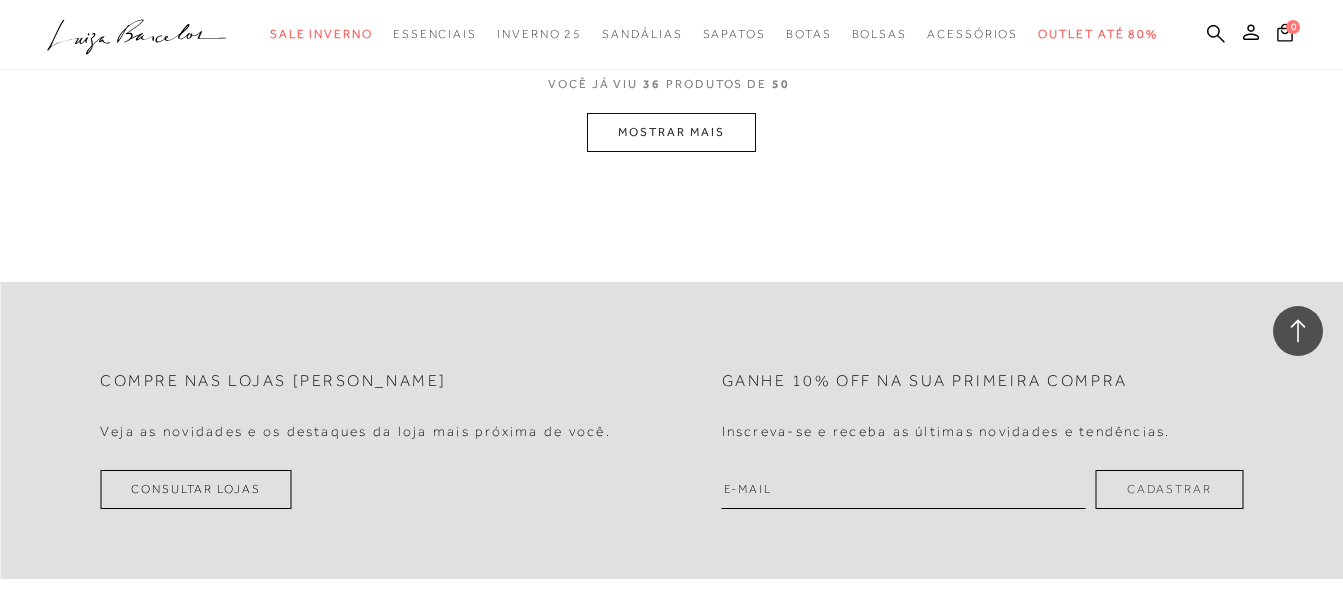 click on "MOSTRAR MAIS" at bounding box center [671, 132] 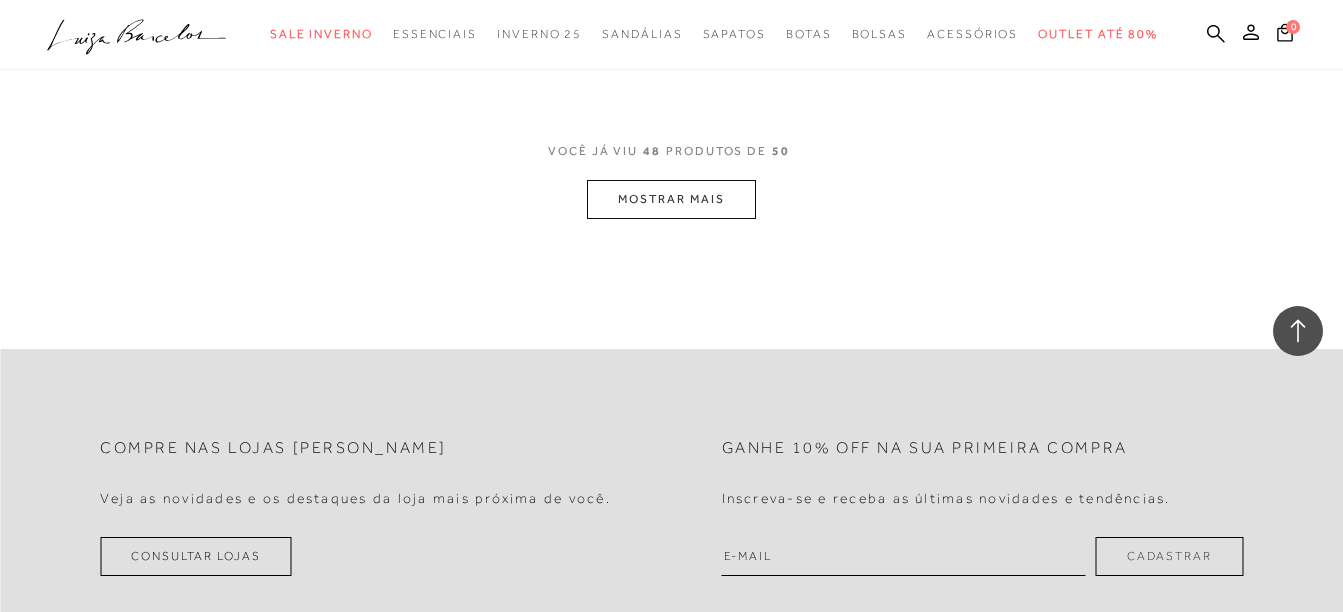 scroll, scrollTop: 7925, scrollLeft: 0, axis: vertical 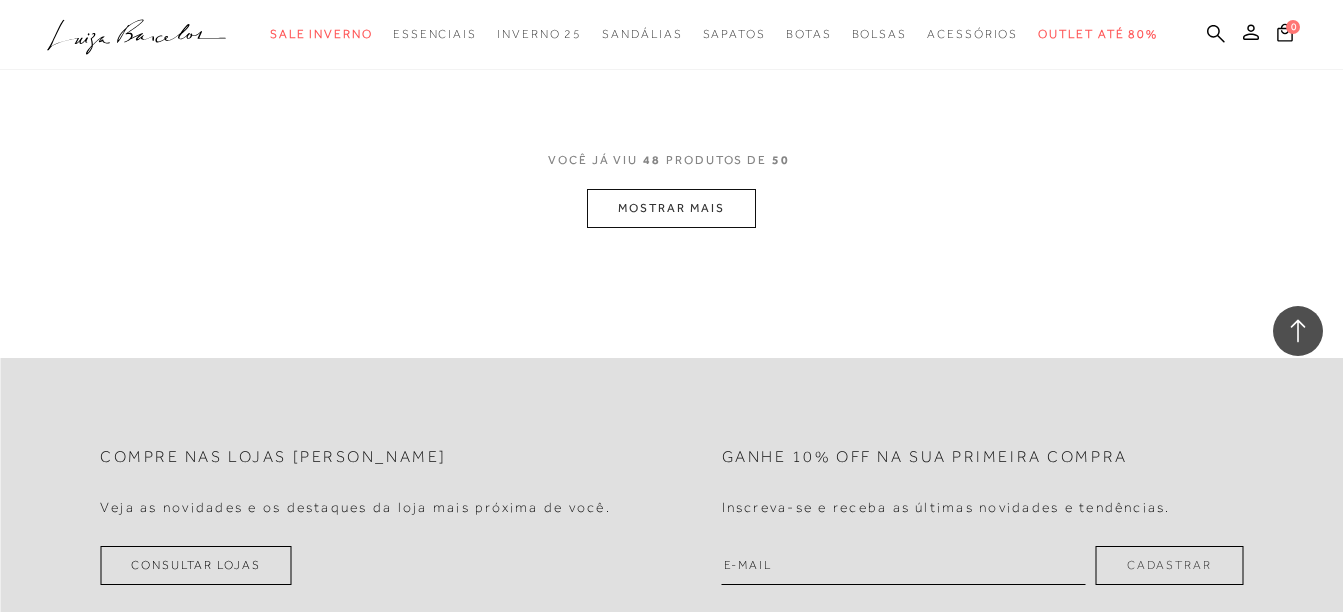 click on "MOSTRAR MAIS" at bounding box center [671, 208] 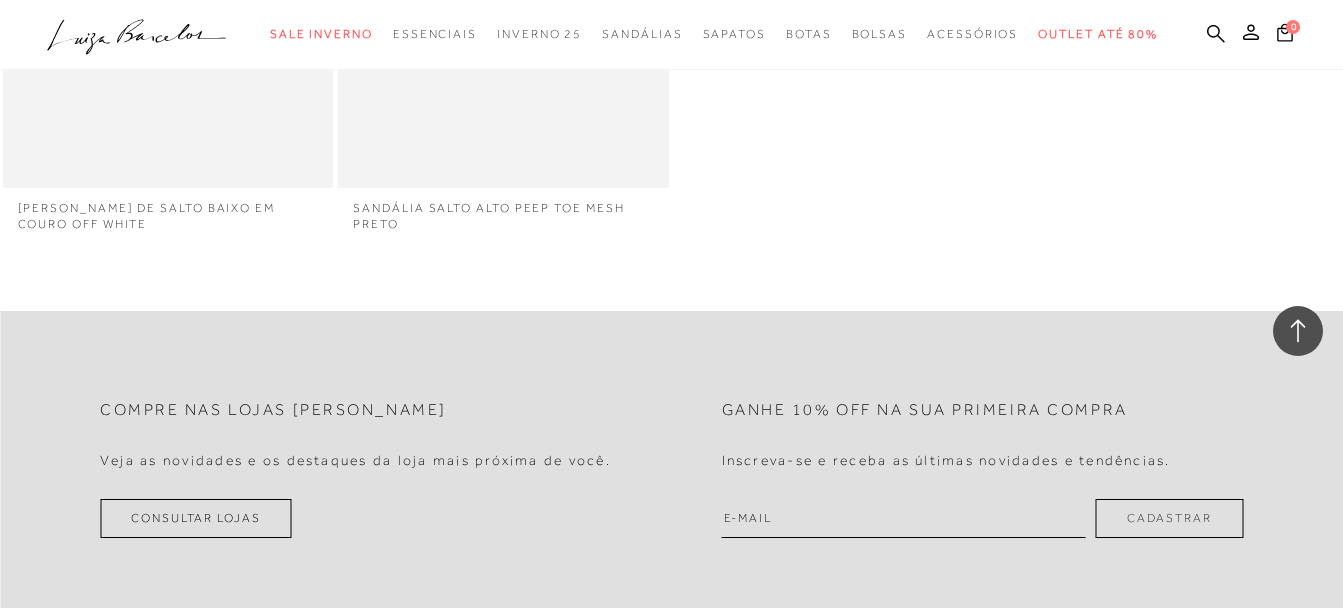 scroll, scrollTop: 8325, scrollLeft: 0, axis: vertical 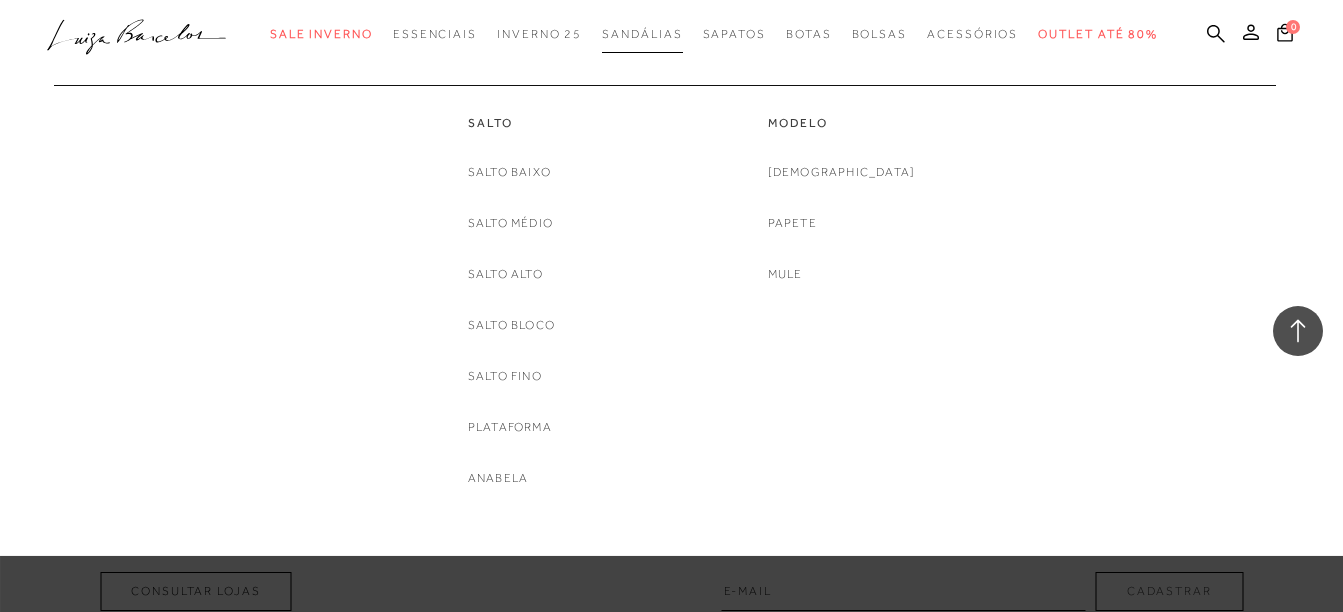 click on "Sandálias" at bounding box center [642, 34] 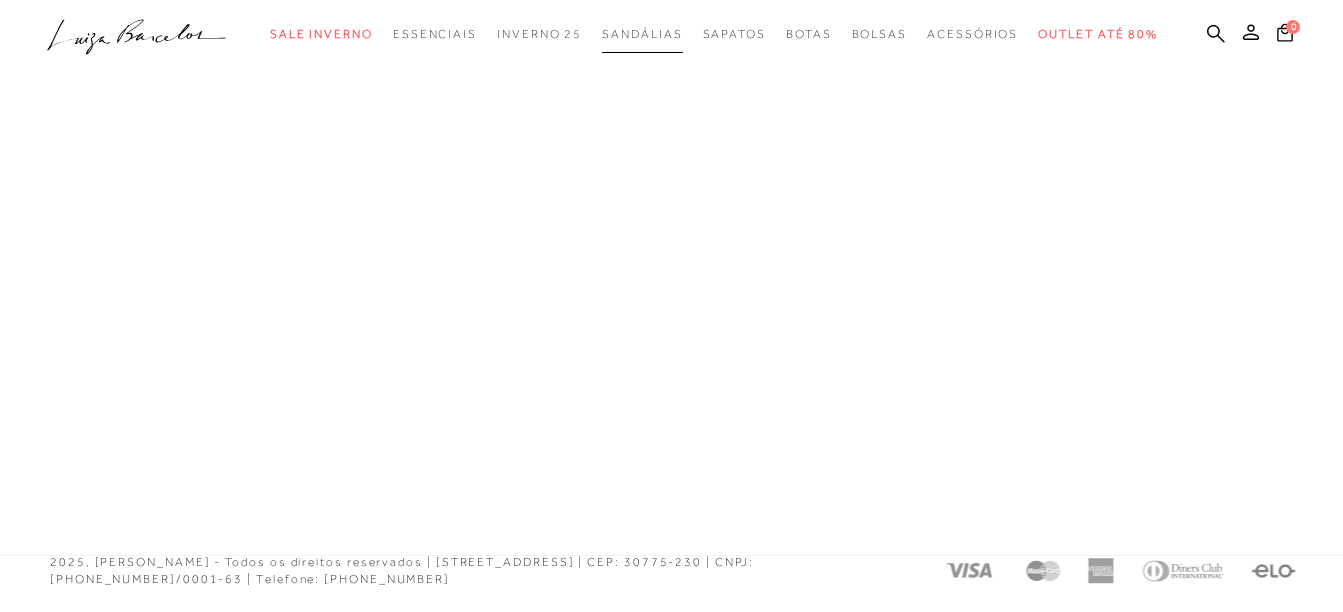 scroll, scrollTop: 959, scrollLeft: 0, axis: vertical 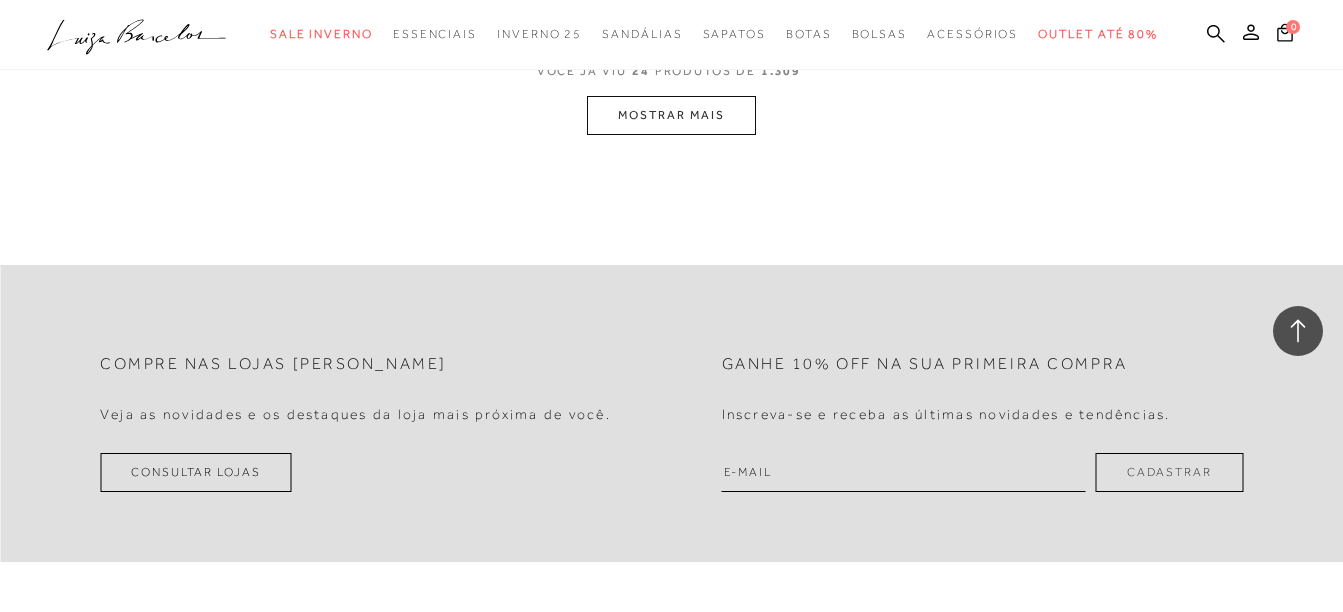 click on "MOSTRAR MAIS" at bounding box center [671, 115] 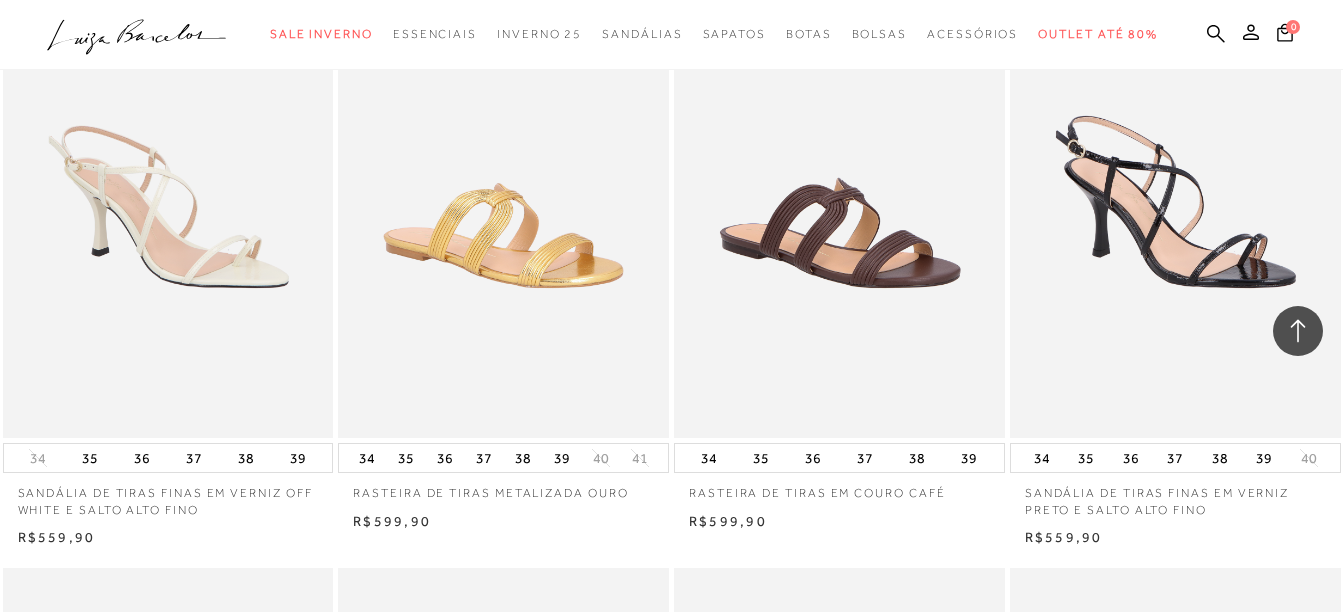 scroll, scrollTop: 4458, scrollLeft: 0, axis: vertical 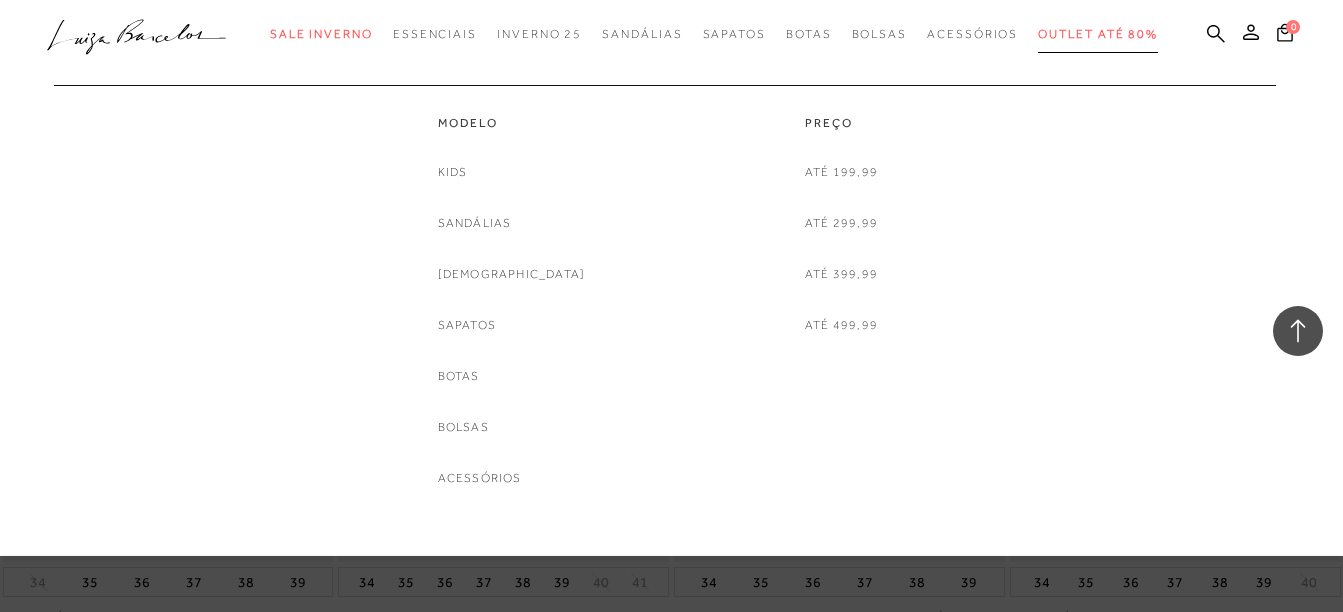 click on "Outlet até 80%" at bounding box center (1098, 34) 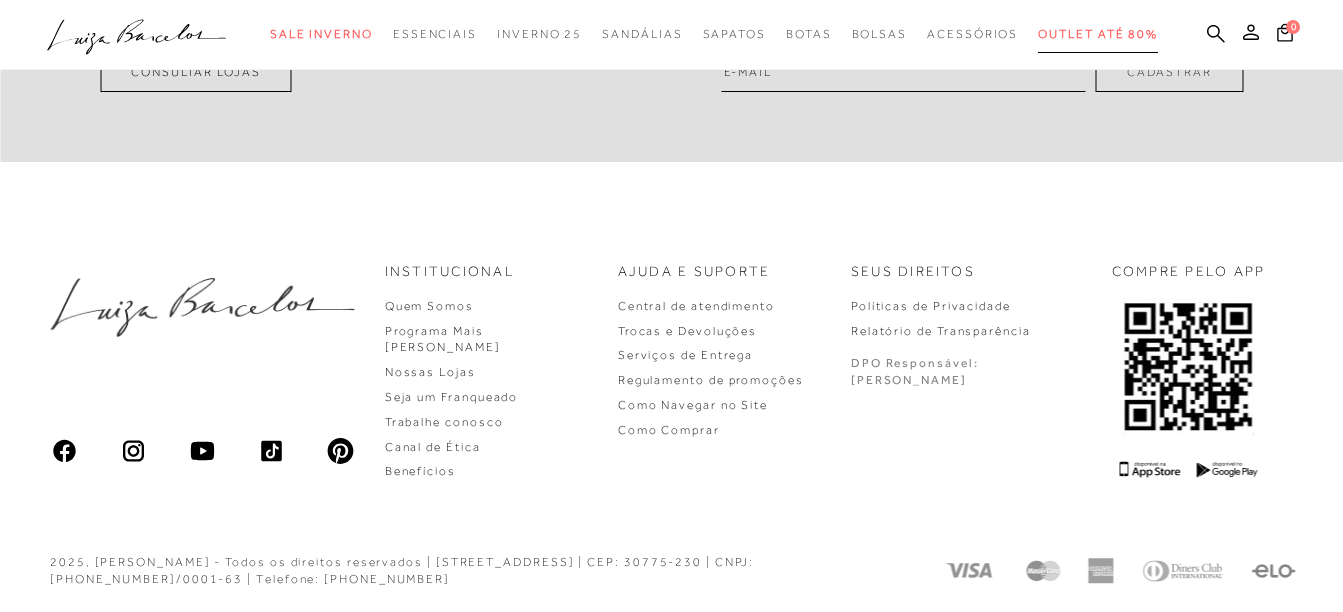 scroll, scrollTop: 0, scrollLeft: 0, axis: both 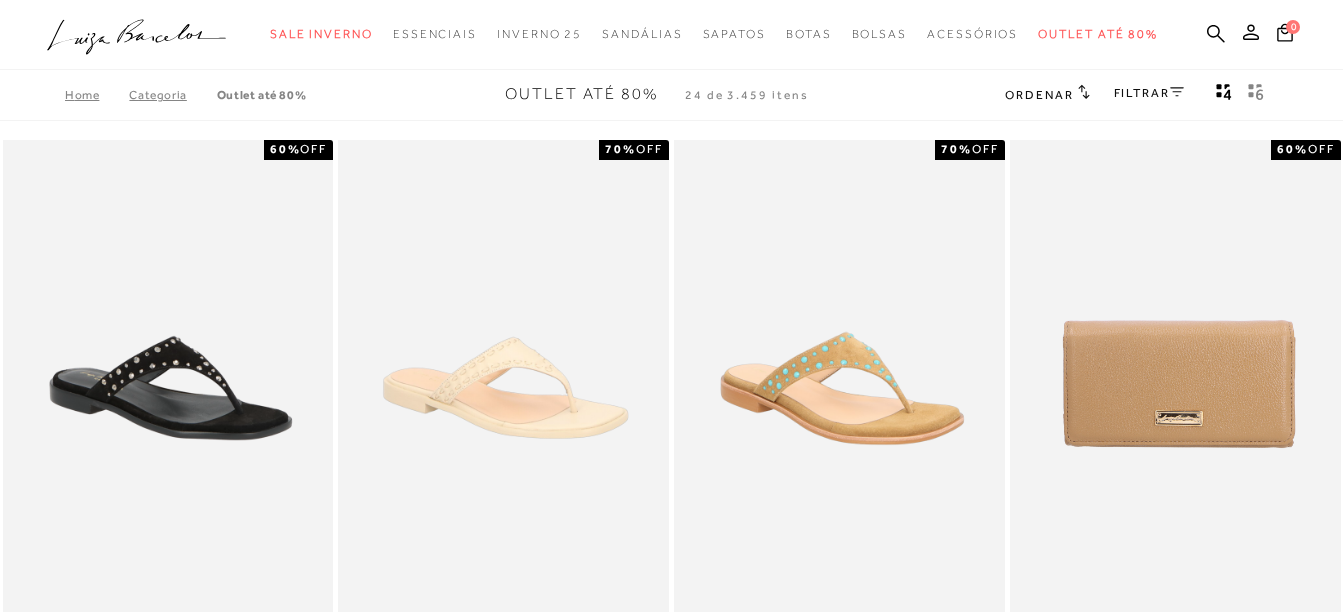 click on "FILTRAR" at bounding box center [1149, 93] 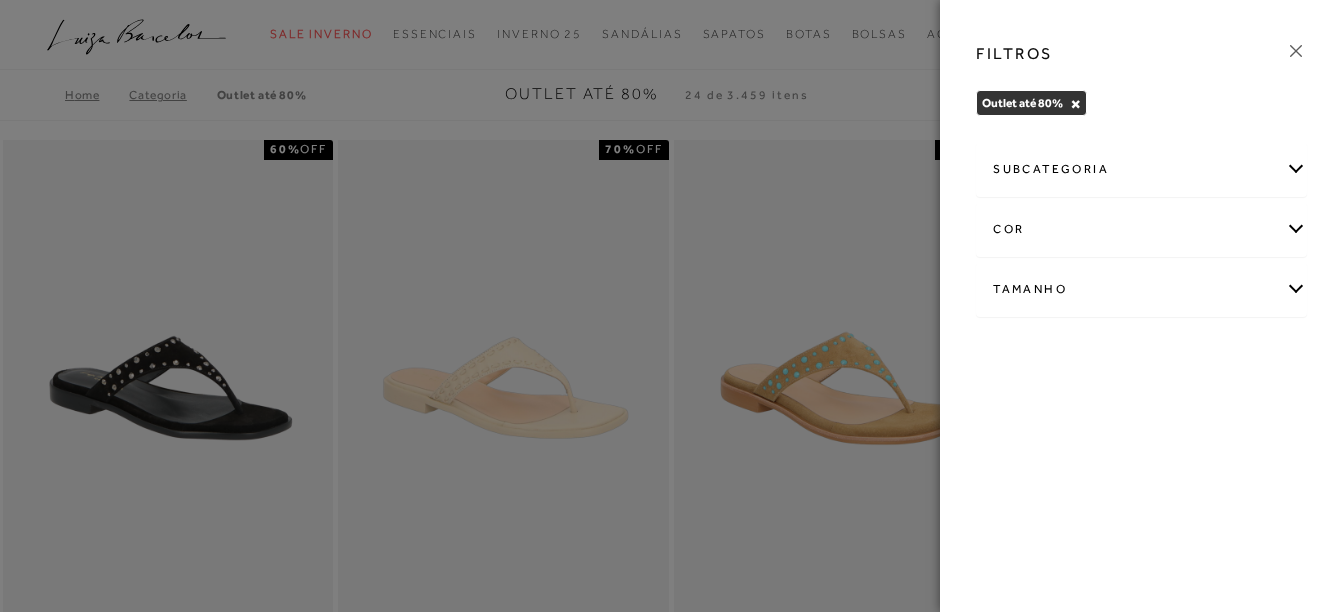 click on "subcategoria
Modelo
Preço" at bounding box center [1141, 169] 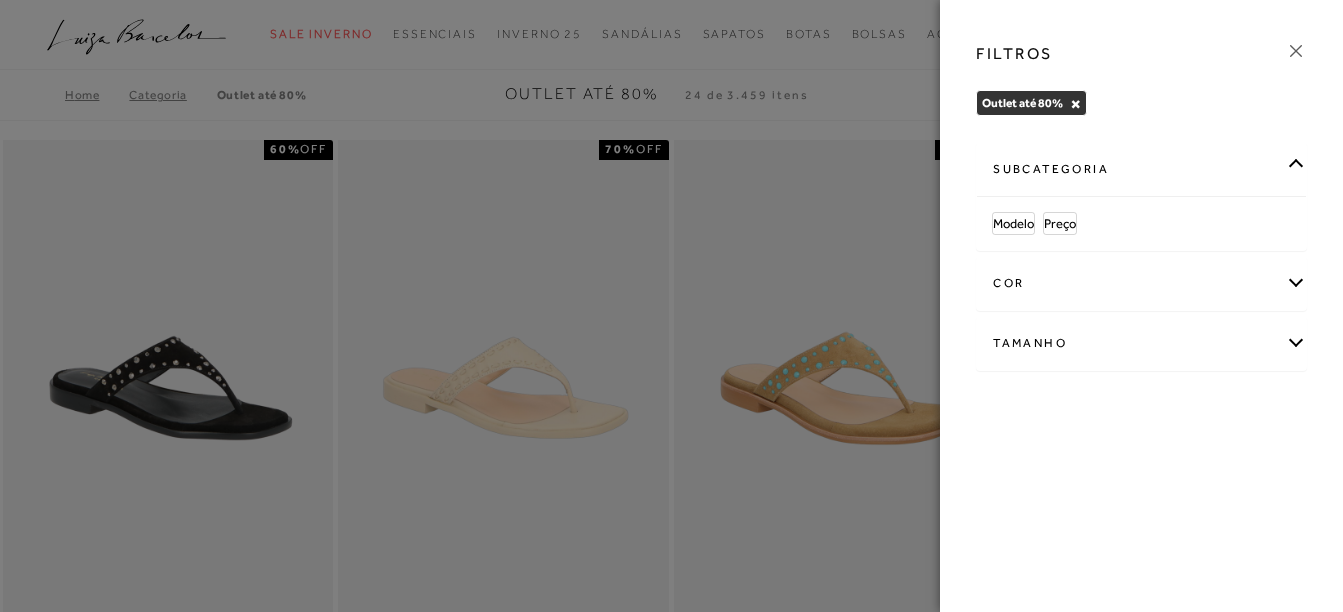 click on "cor" at bounding box center (1141, 283) 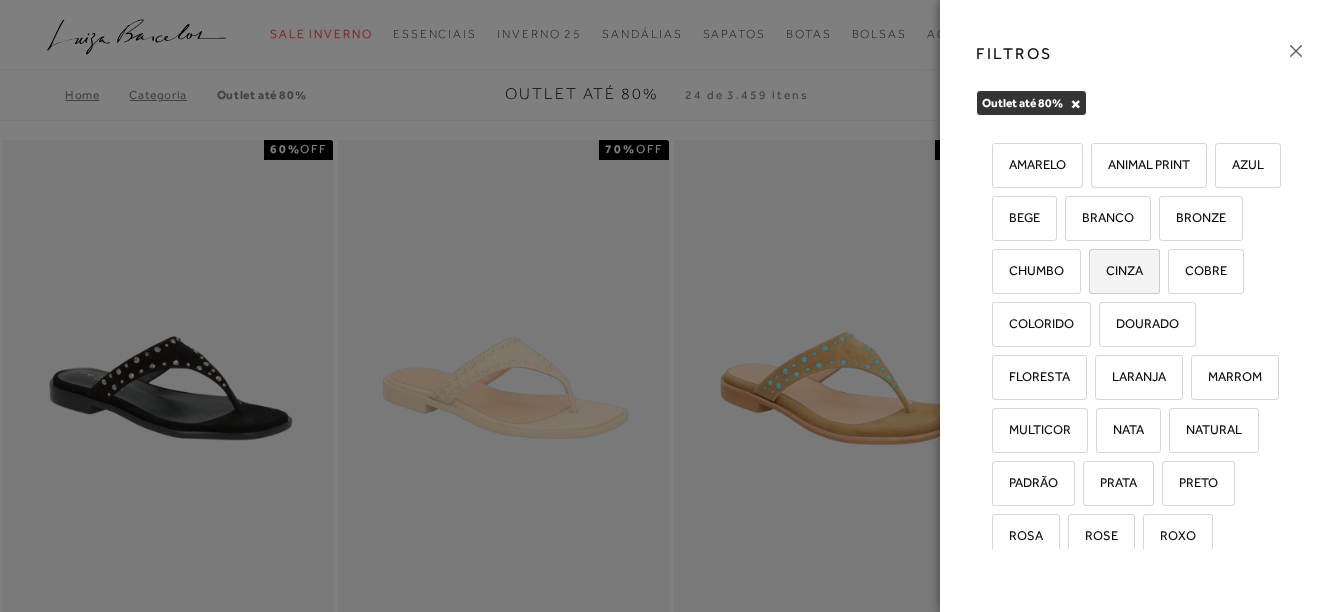 scroll, scrollTop: 200, scrollLeft: 0, axis: vertical 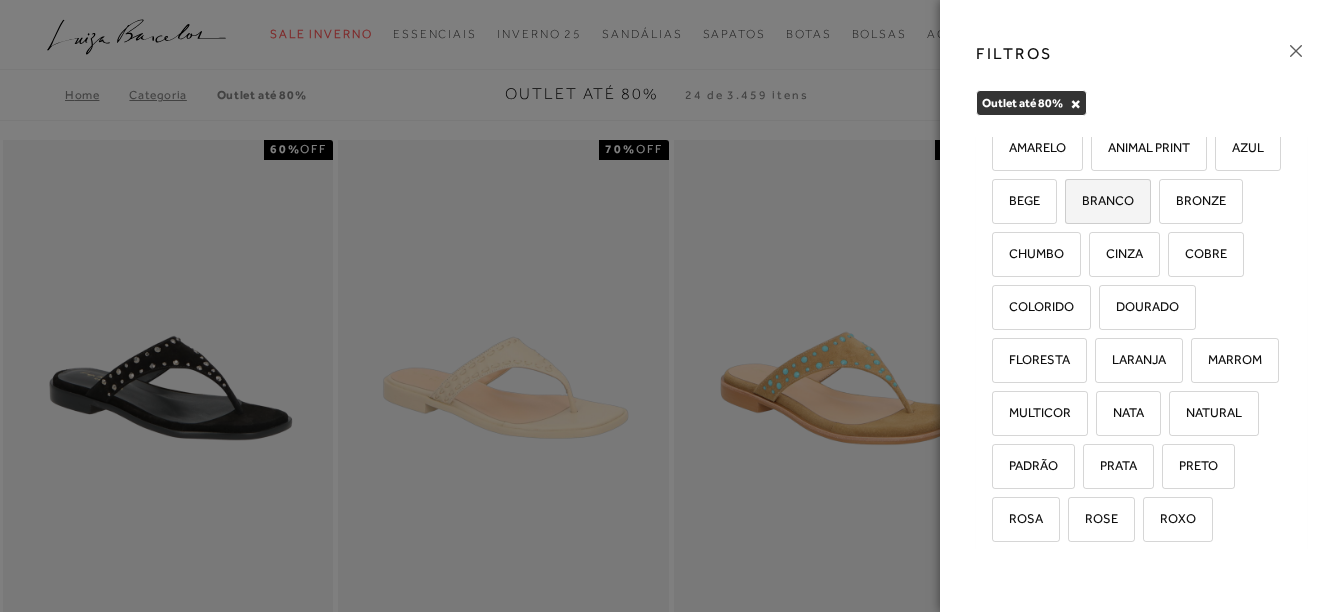click on "BRANCO" at bounding box center [1108, 201] 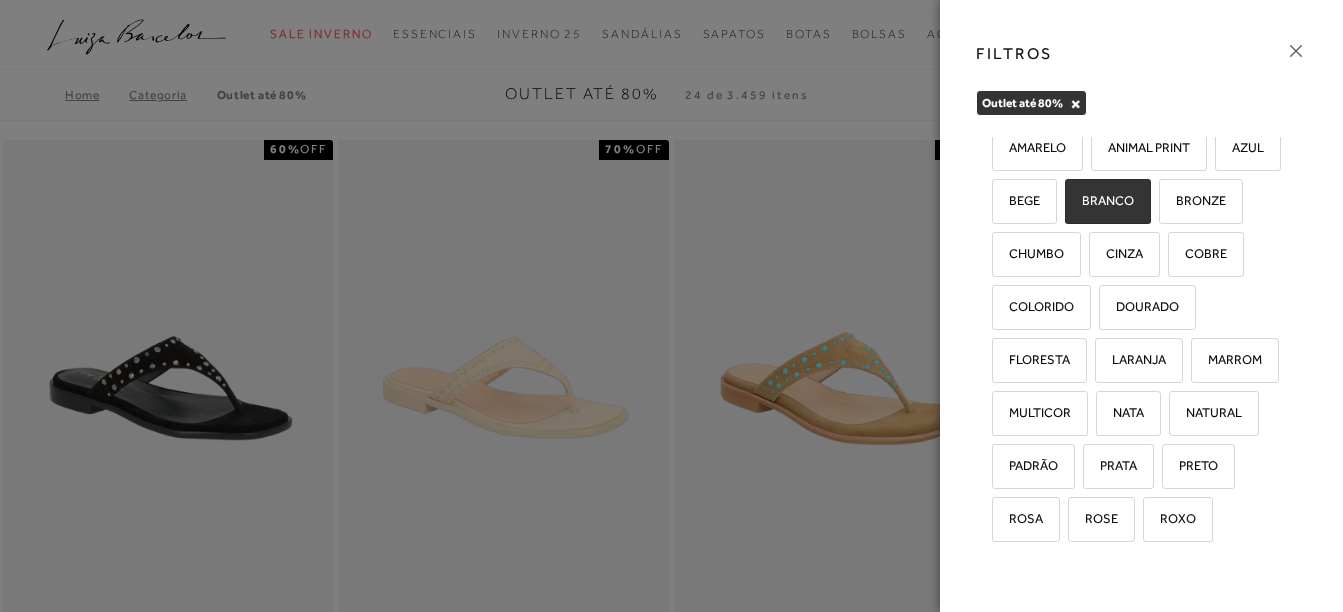 checkbox on "true" 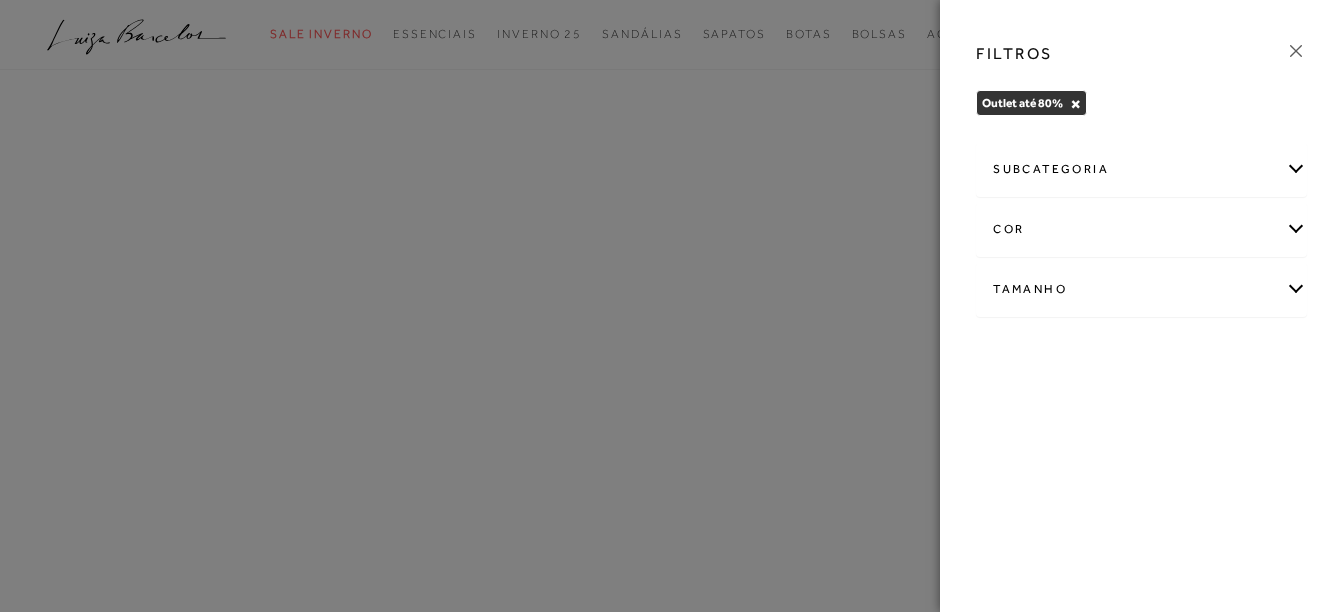 click on "FILTROS
Outlet até 80%
×
Limpar todos os refinamentos
subcategoria
Modelo" at bounding box center (1141, 306) 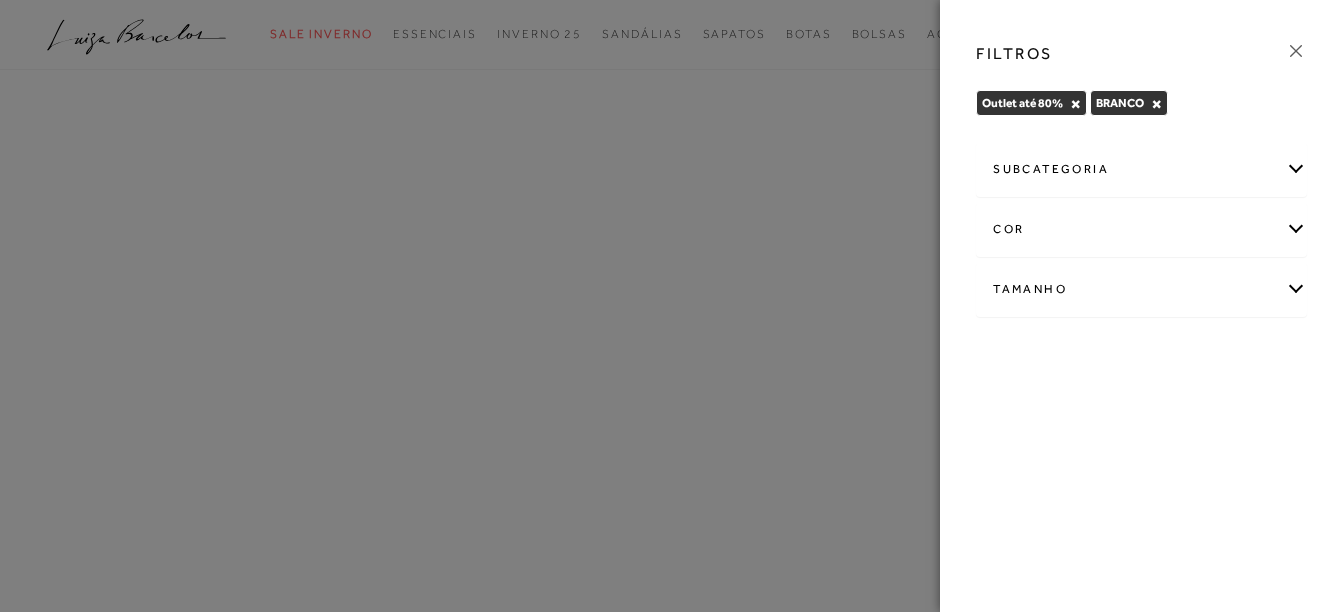 click on "cor" at bounding box center (1141, 229) 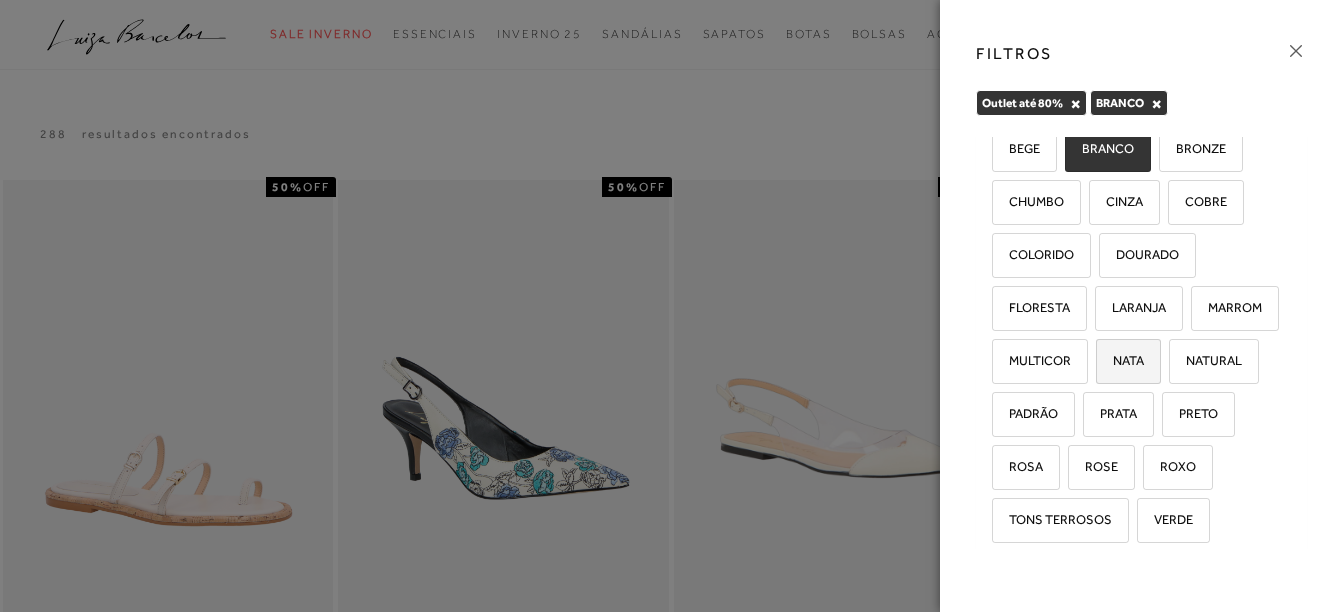 scroll, scrollTop: 200, scrollLeft: 0, axis: vertical 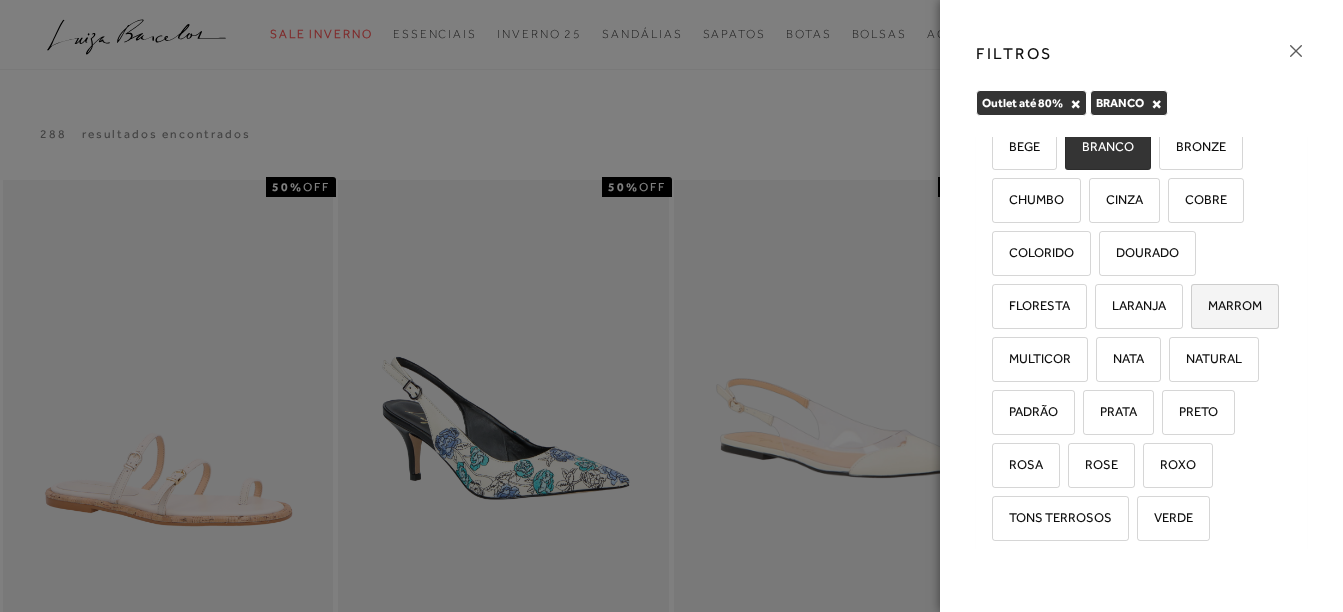 click on "MARROM" at bounding box center (1235, 306) 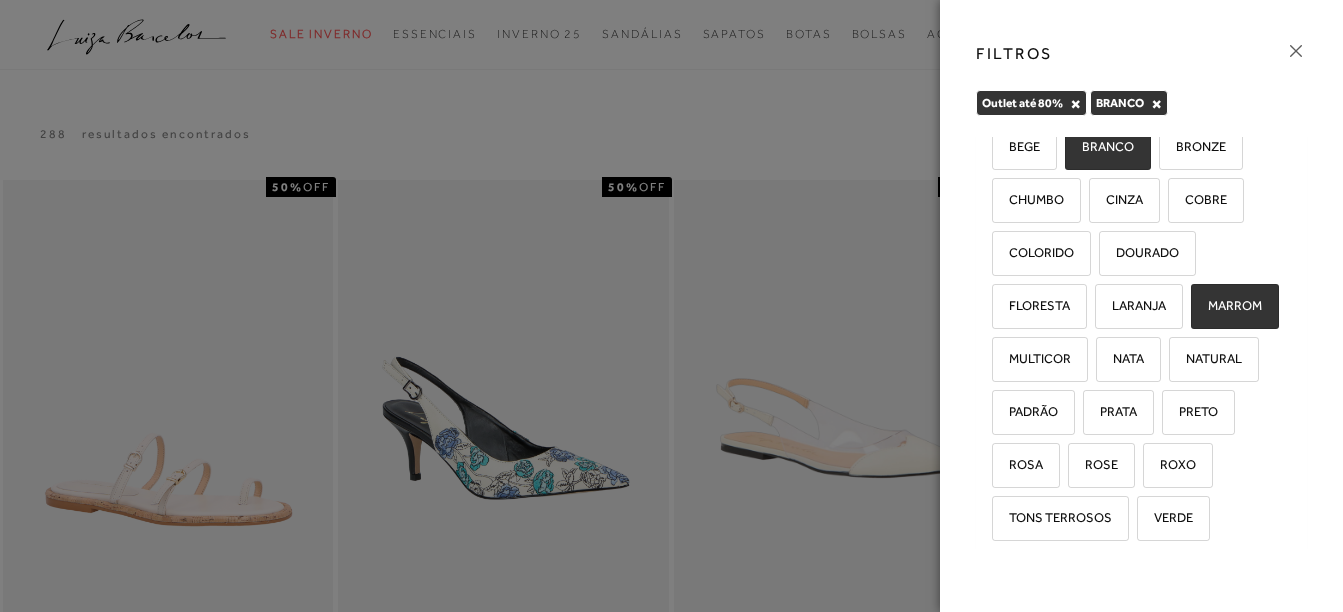 checkbox on "true" 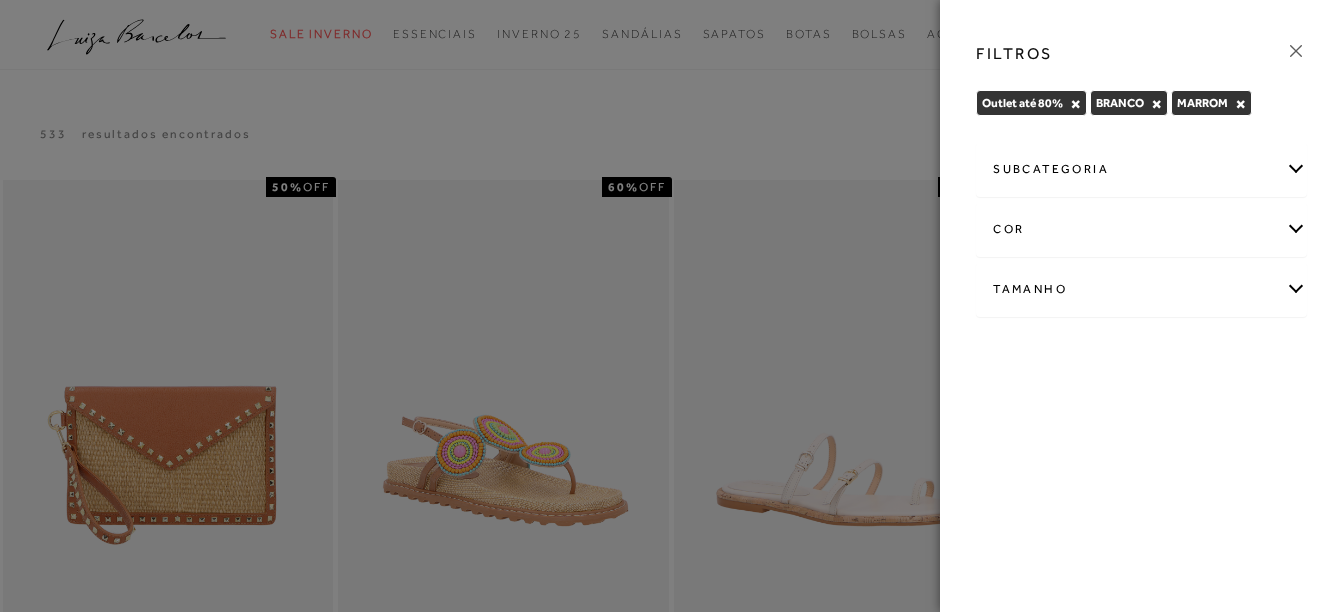click on "Tamanho" at bounding box center [1141, 289] 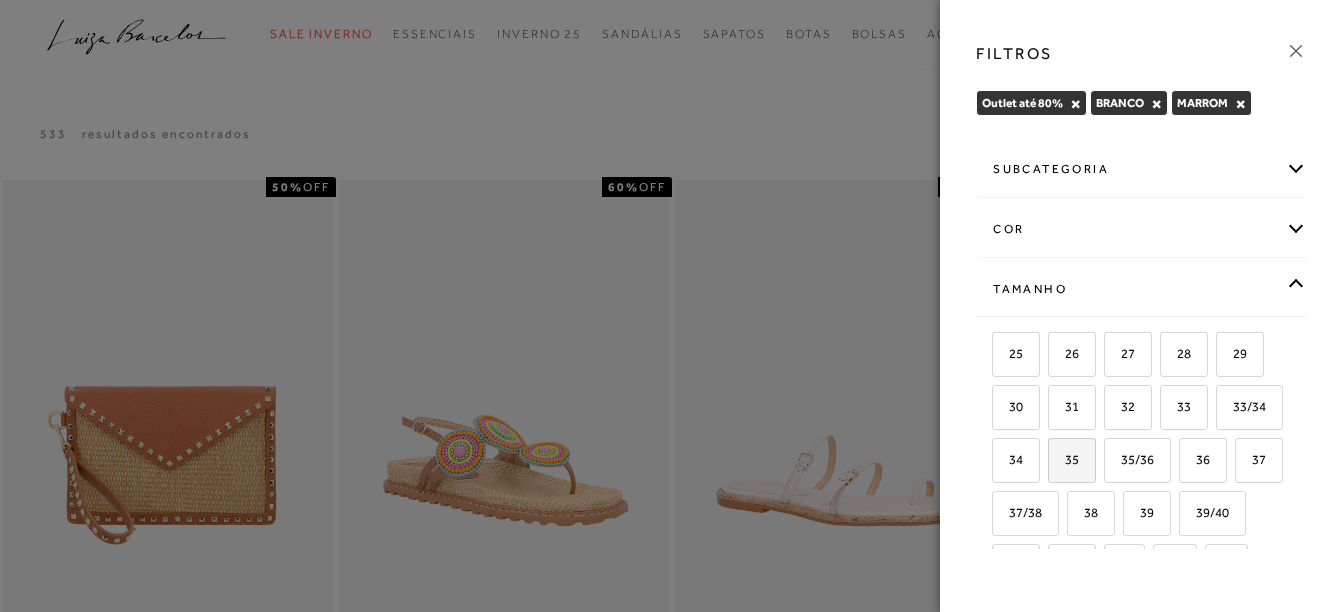 click on "35" at bounding box center (1072, 460) 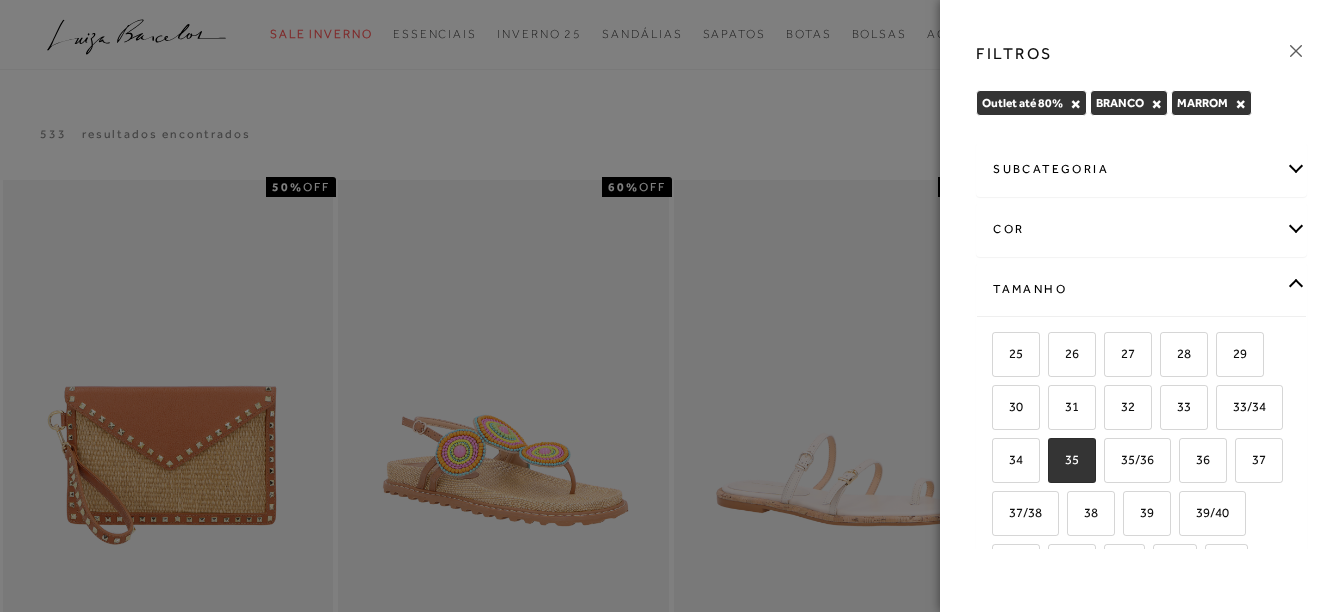 checkbox on "true" 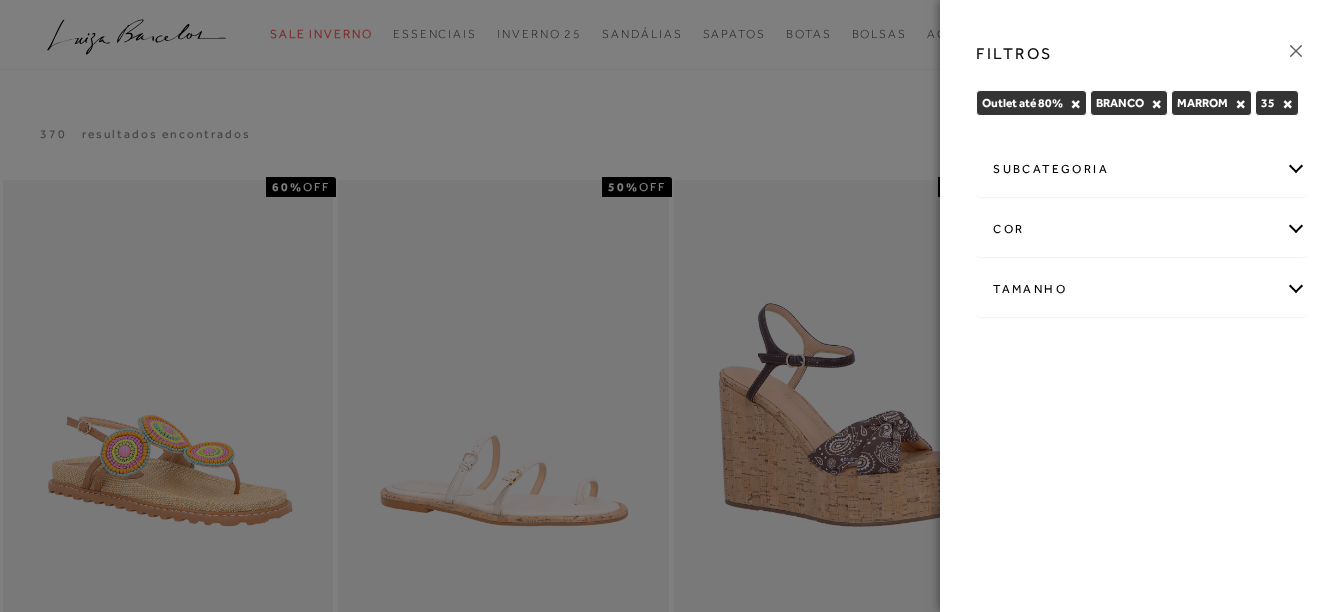 click at bounding box center (671, 306) 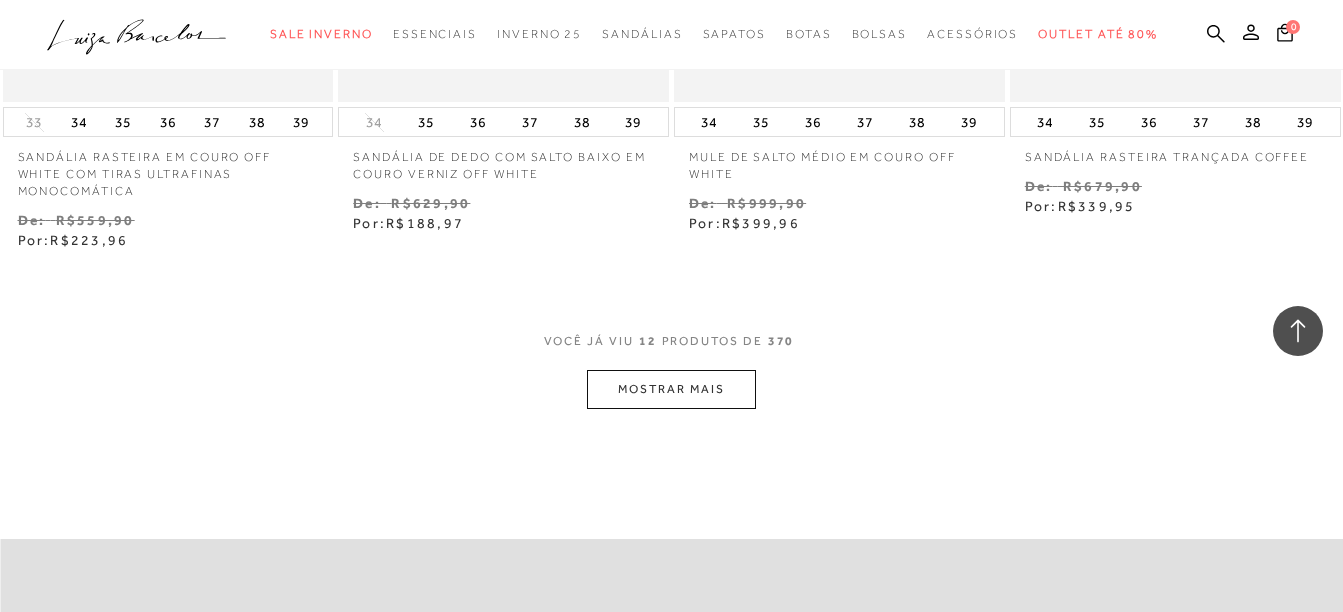 scroll, scrollTop: 1900, scrollLeft: 0, axis: vertical 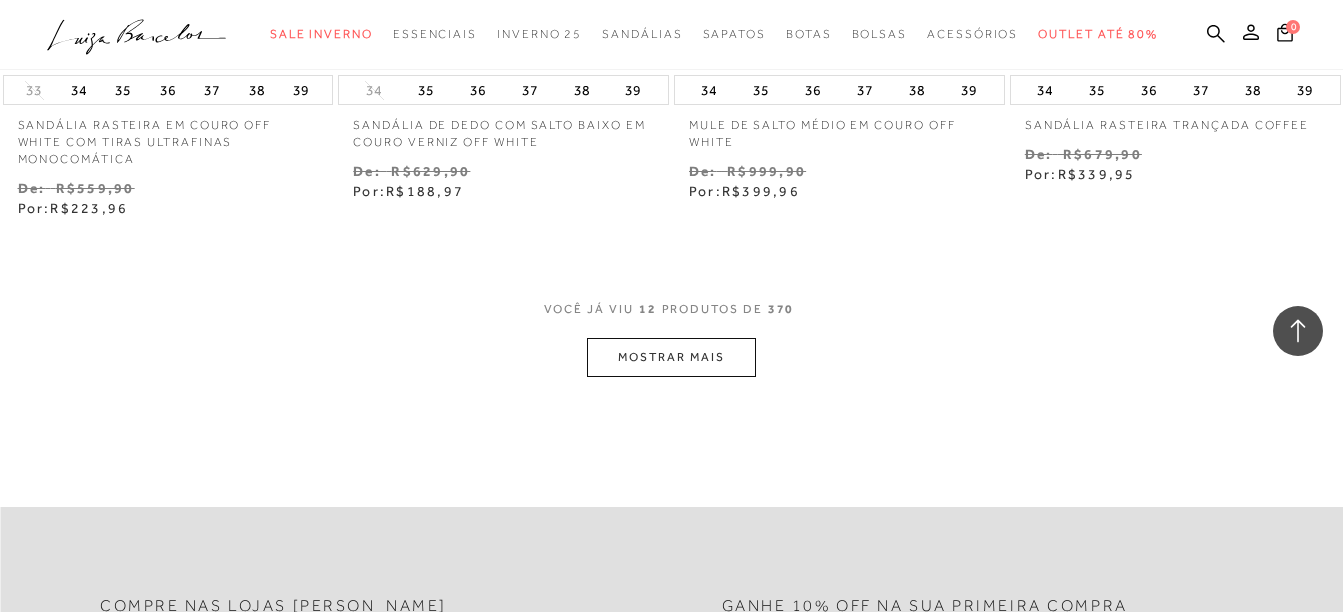 click on "MOSTRAR MAIS" at bounding box center (671, 357) 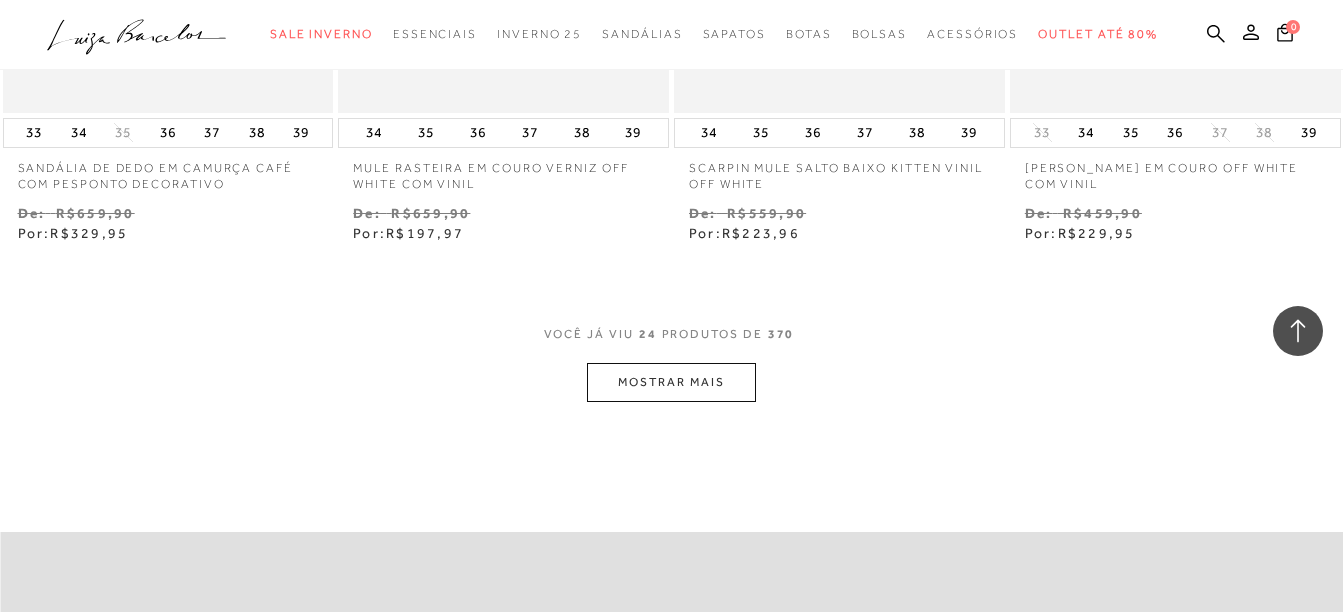 scroll, scrollTop: 3900, scrollLeft: 0, axis: vertical 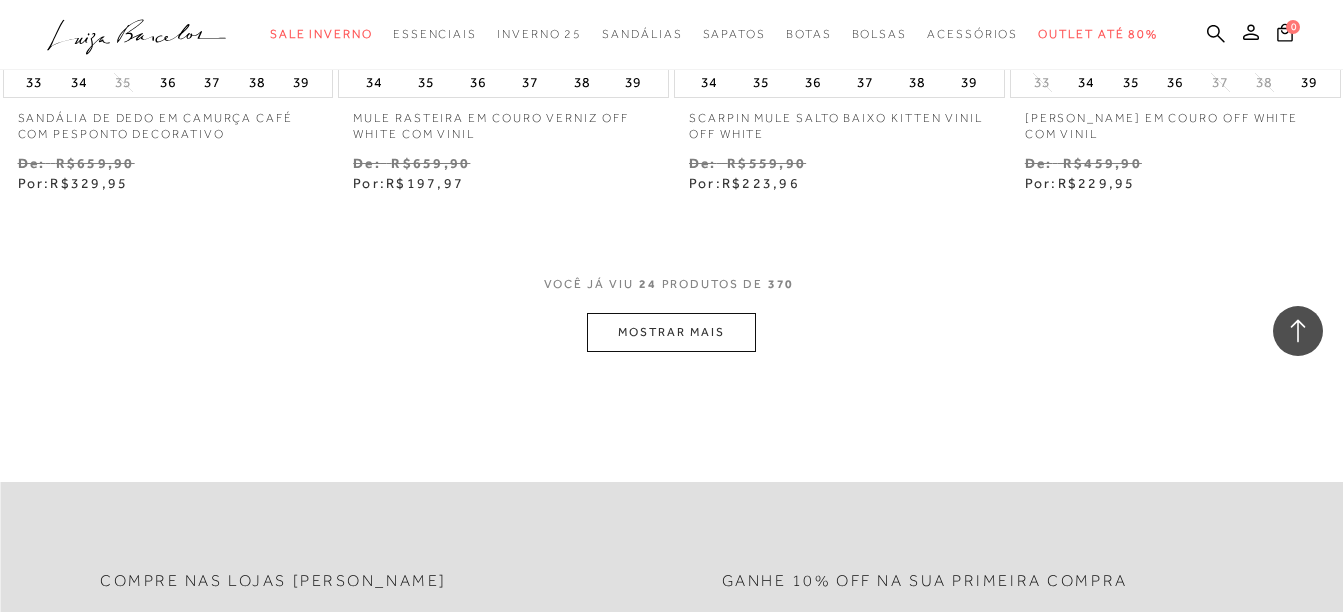 click on "MOSTRAR MAIS" at bounding box center (671, 332) 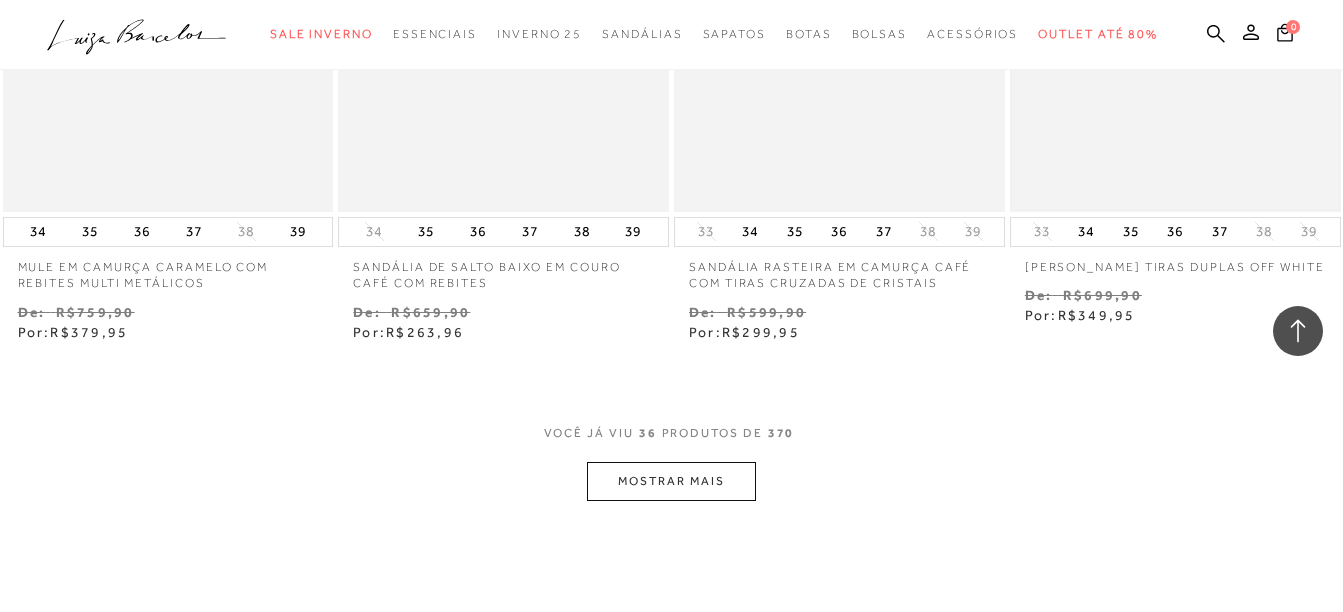 scroll, scrollTop: 5900, scrollLeft: 0, axis: vertical 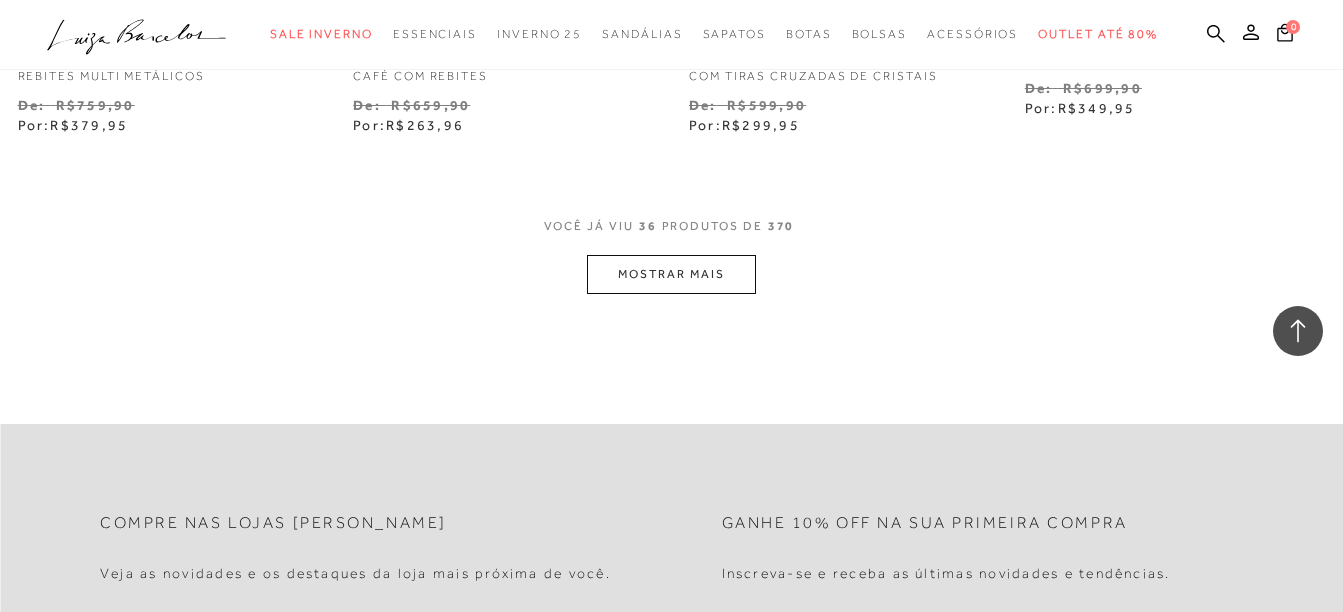 click on "MOSTRAR MAIS" at bounding box center [671, 274] 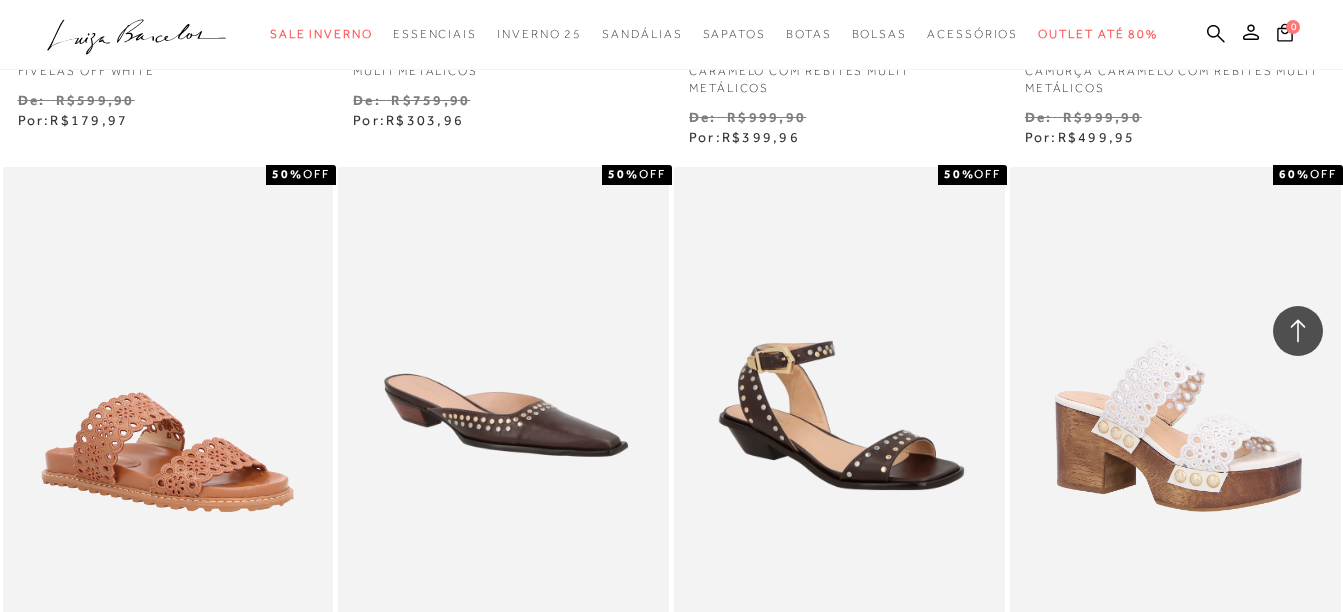 scroll, scrollTop: 7800, scrollLeft: 0, axis: vertical 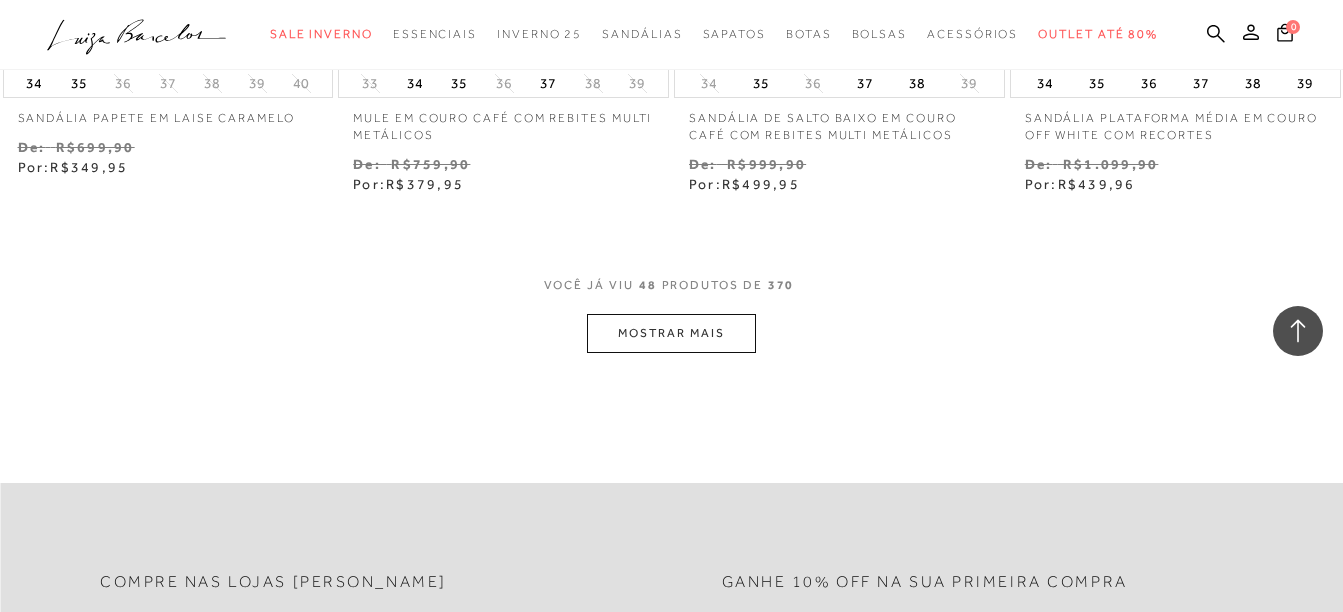 click on "MOSTRAR MAIS" at bounding box center (671, 333) 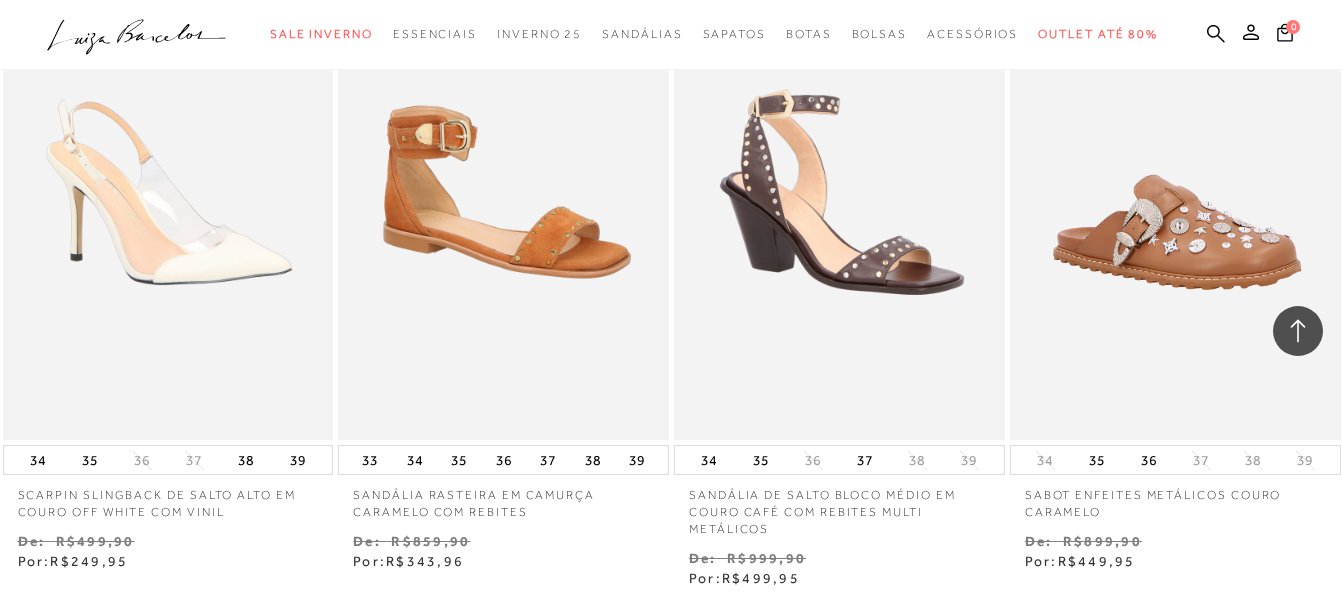 scroll, scrollTop: 9676, scrollLeft: 0, axis: vertical 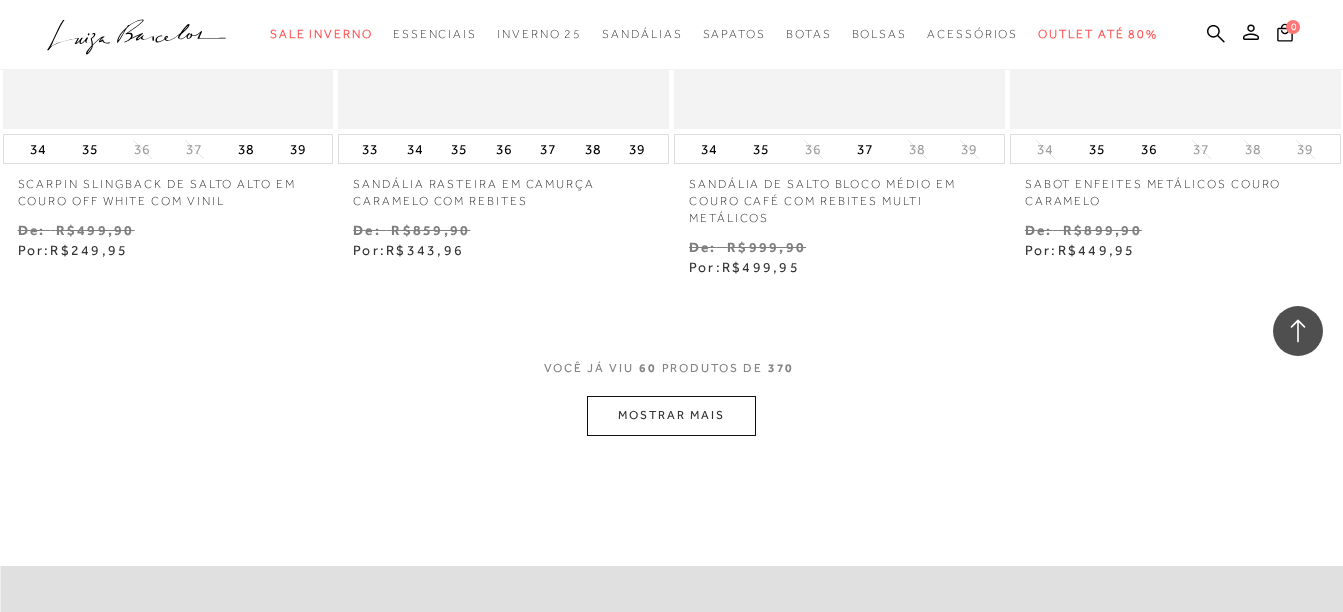 click on "MOSTRAR MAIS" at bounding box center (671, 415) 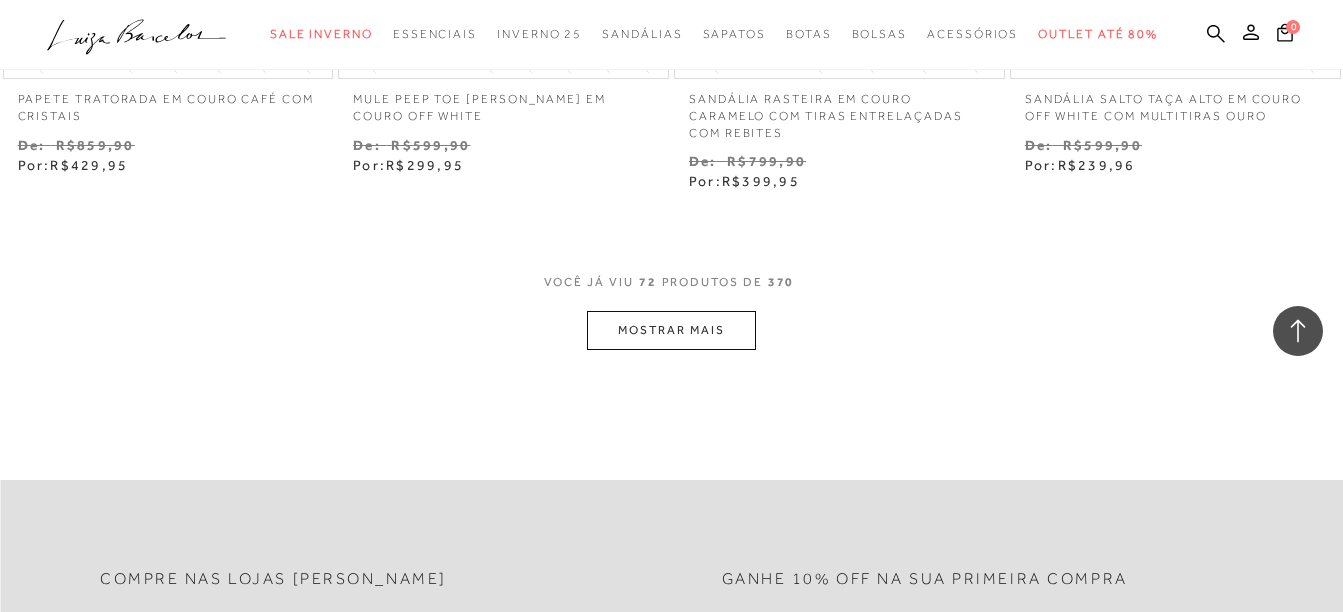 scroll, scrollTop: 11776, scrollLeft: 0, axis: vertical 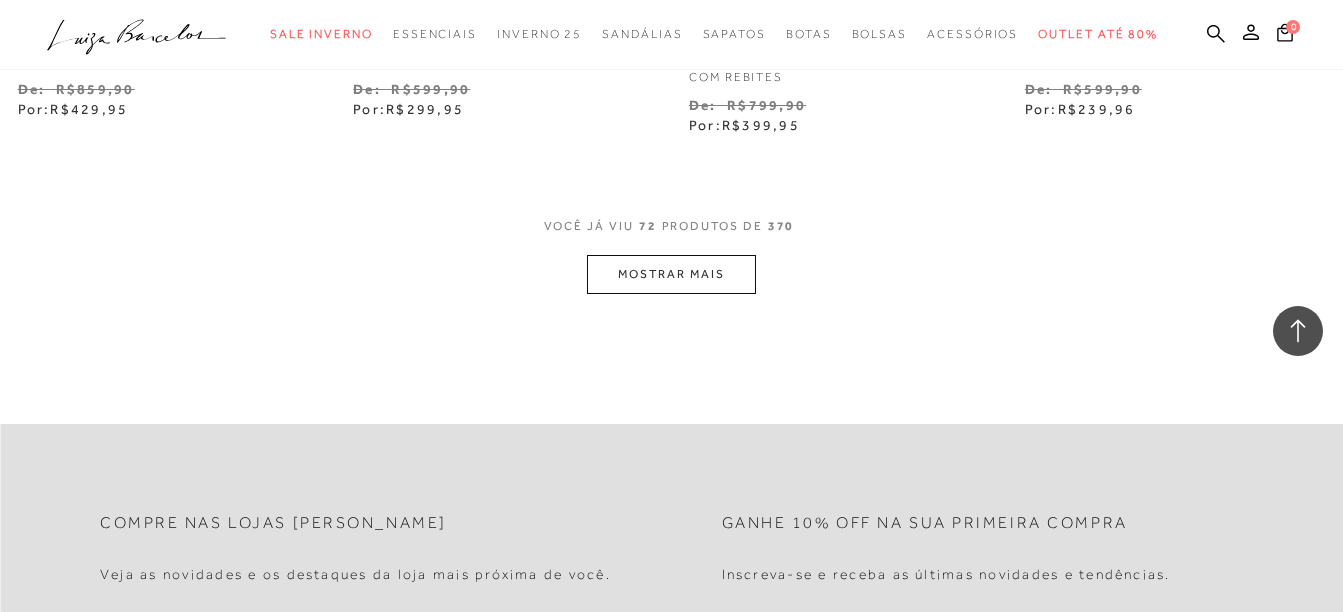 click on "MOSTRAR MAIS" at bounding box center [671, 274] 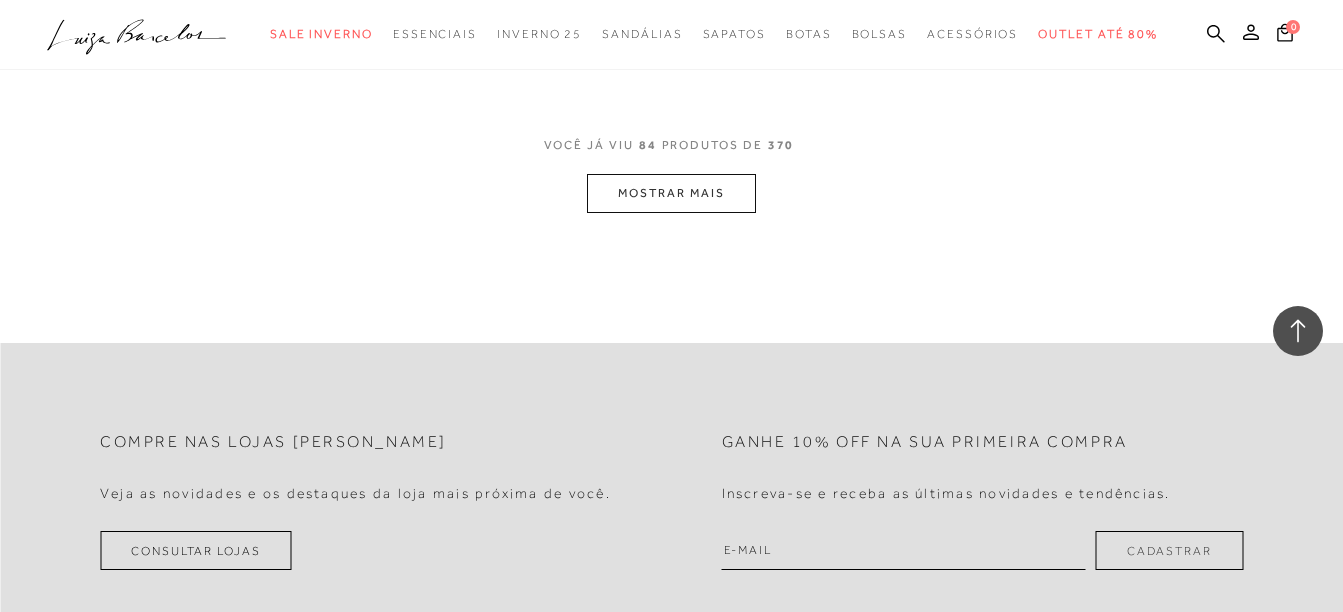 scroll, scrollTop: 13811, scrollLeft: 0, axis: vertical 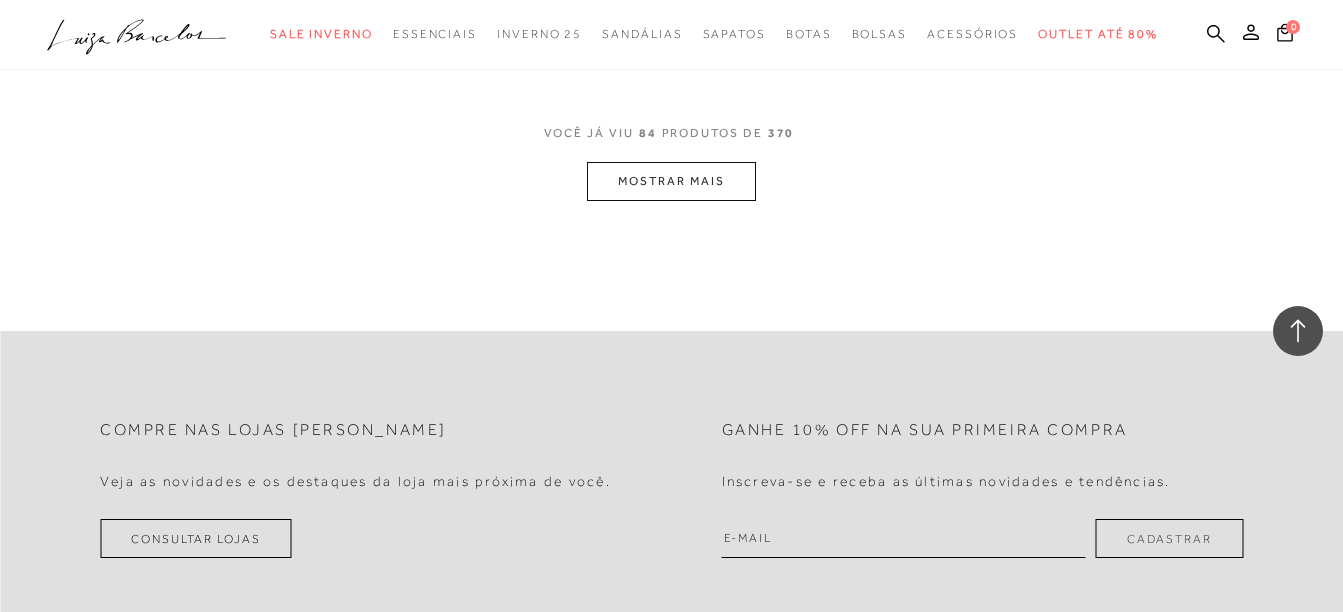 click on "MOSTRAR MAIS" at bounding box center [671, 181] 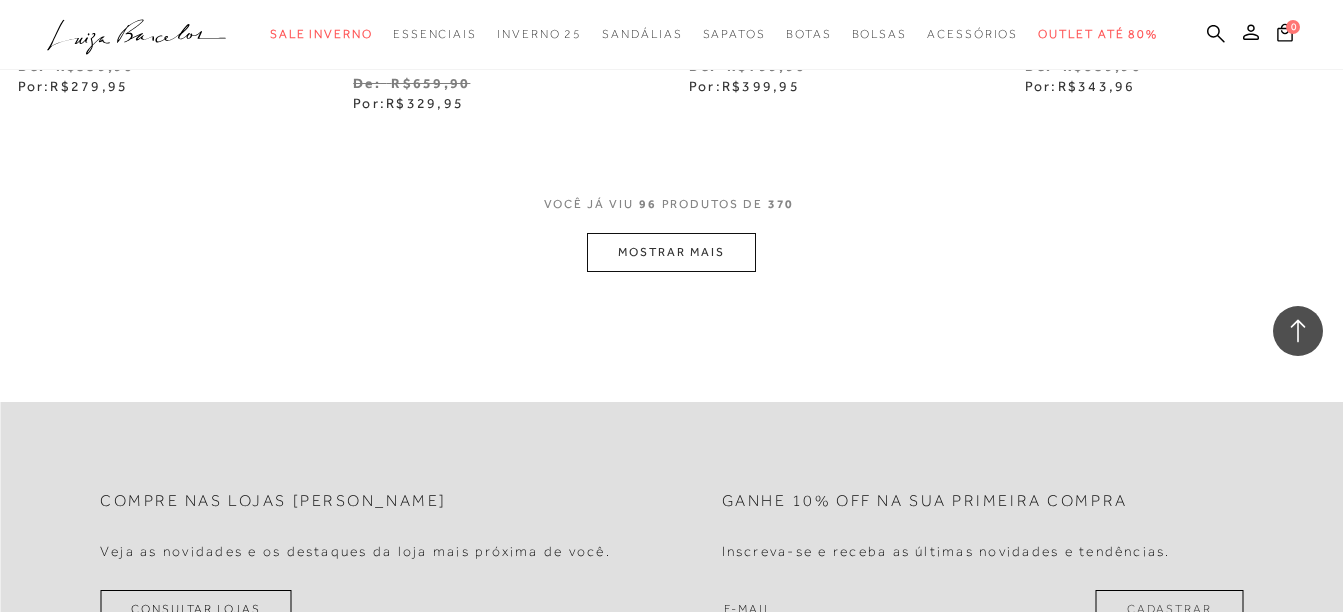 scroll, scrollTop: 15711, scrollLeft: 0, axis: vertical 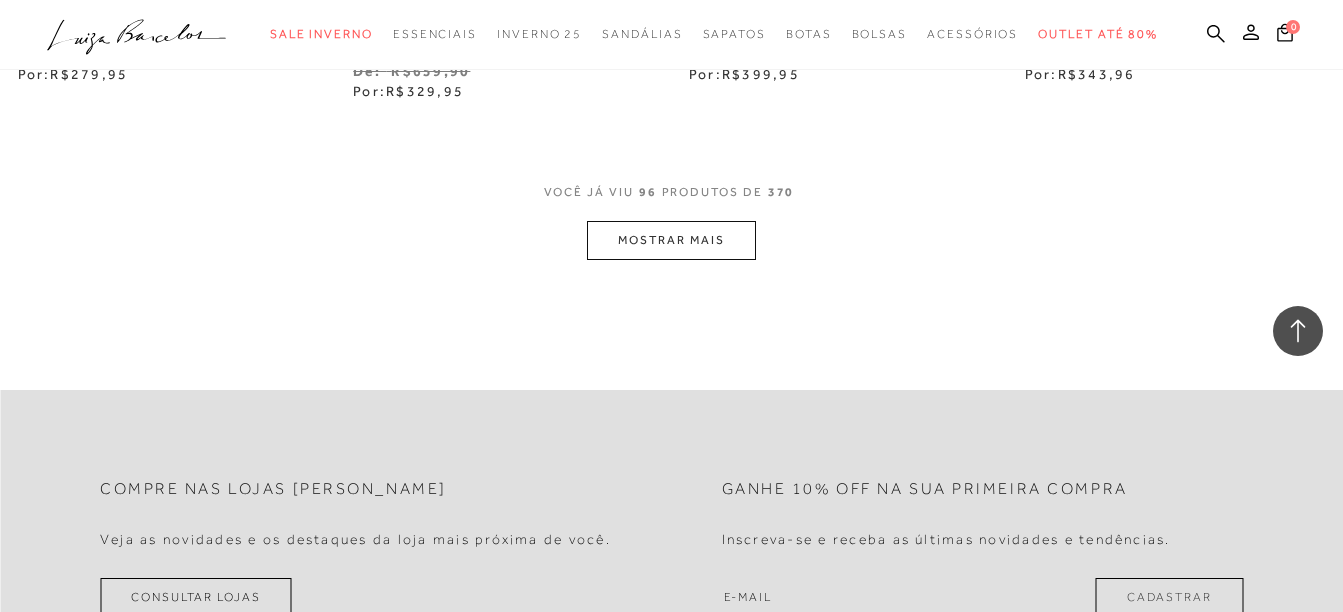 click on "MOSTRAR MAIS" at bounding box center [671, 240] 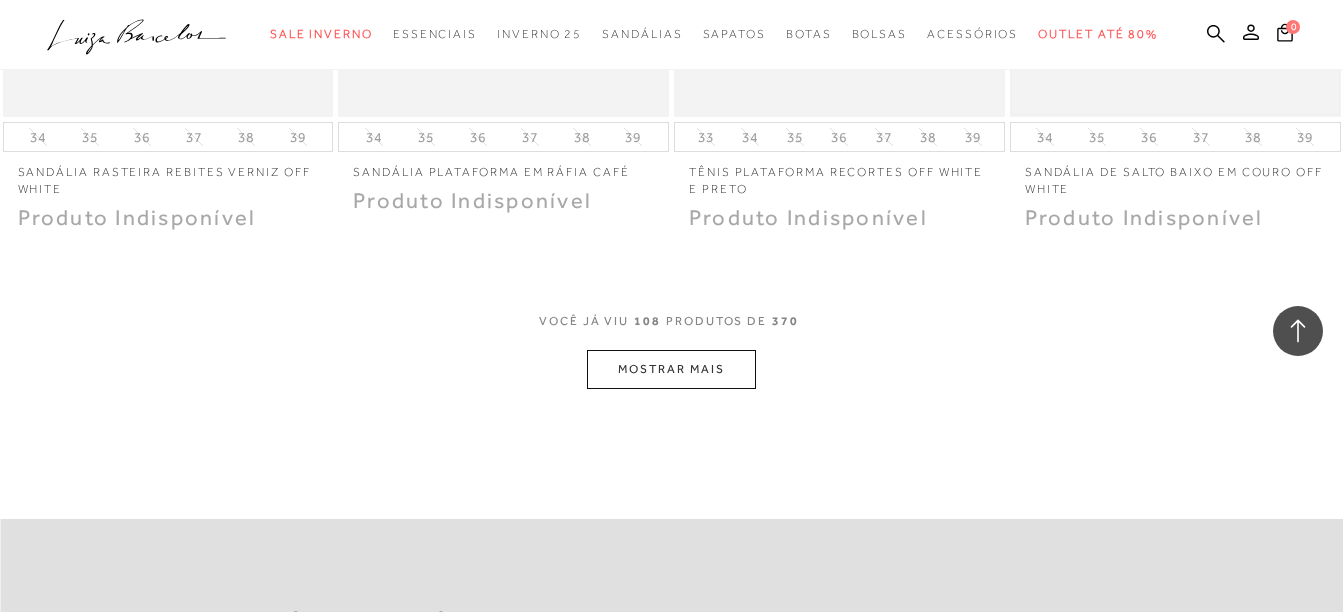 scroll, scrollTop: 17511, scrollLeft: 0, axis: vertical 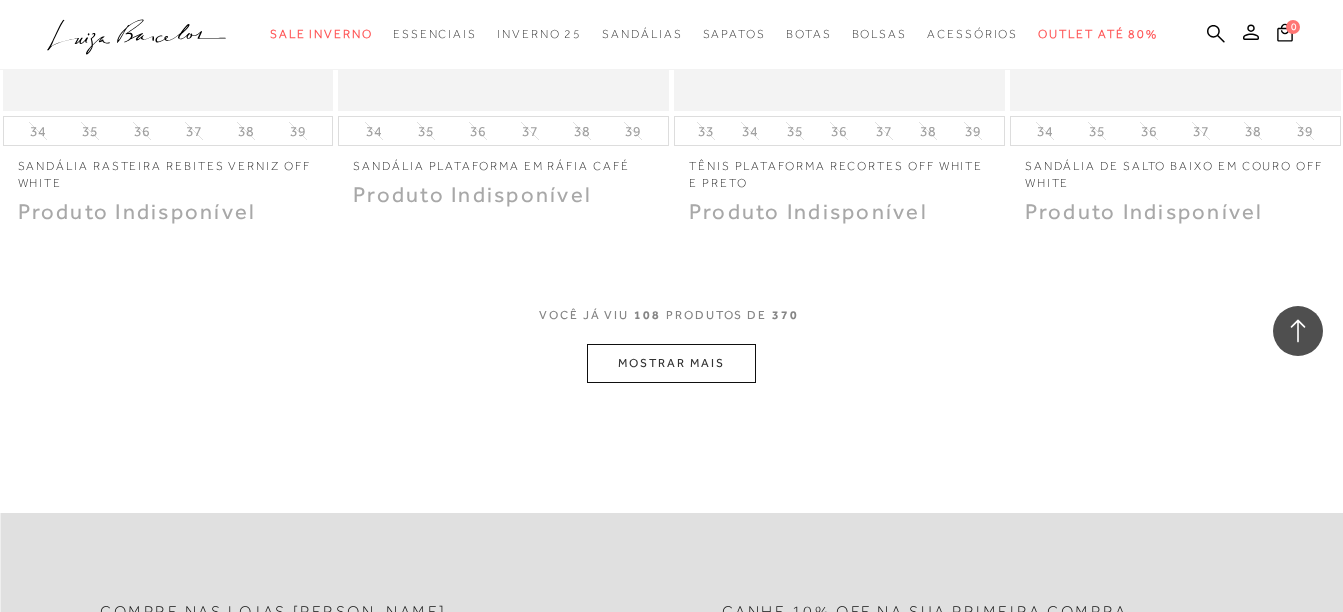 click on "MOSTRAR MAIS" at bounding box center [671, 363] 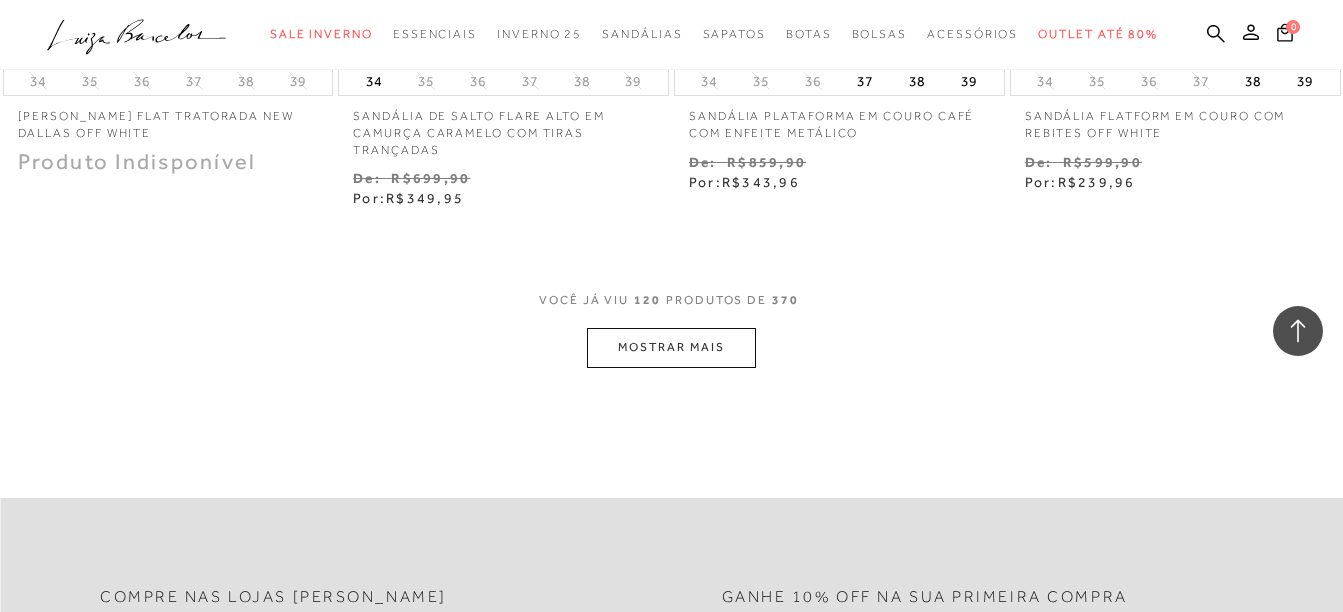 scroll, scrollTop: 19486, scrollLeft: 0, axis: vertical 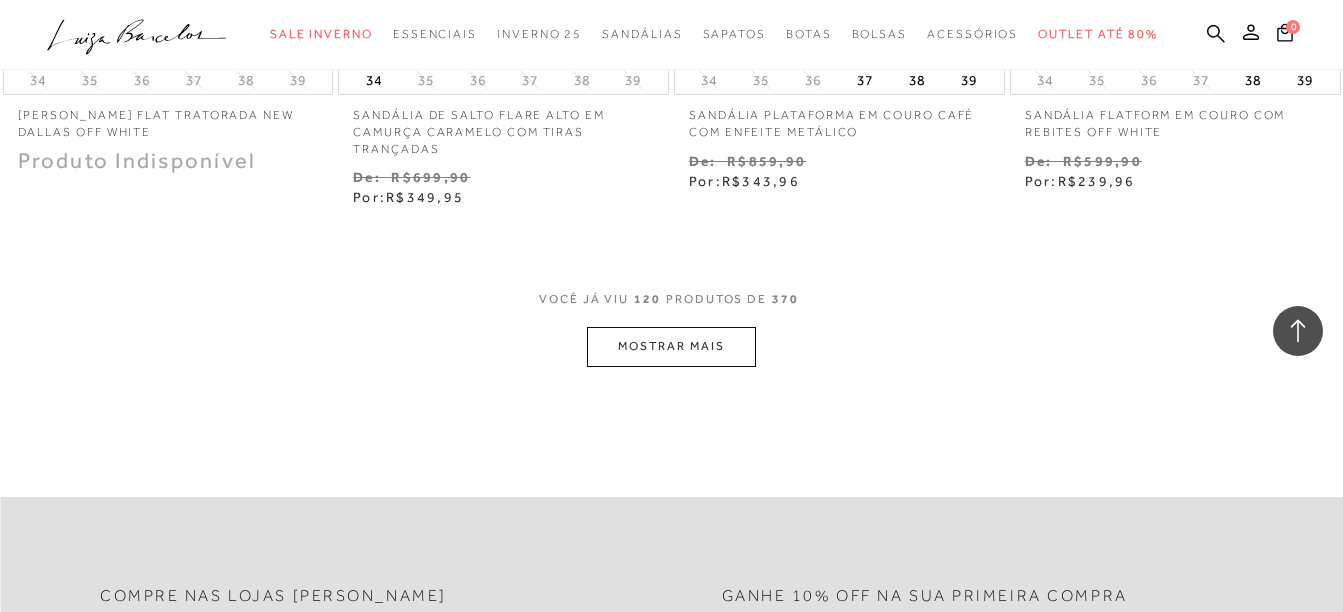 click on "MOSTRAR MAIS" at bounding box center (671, 346) 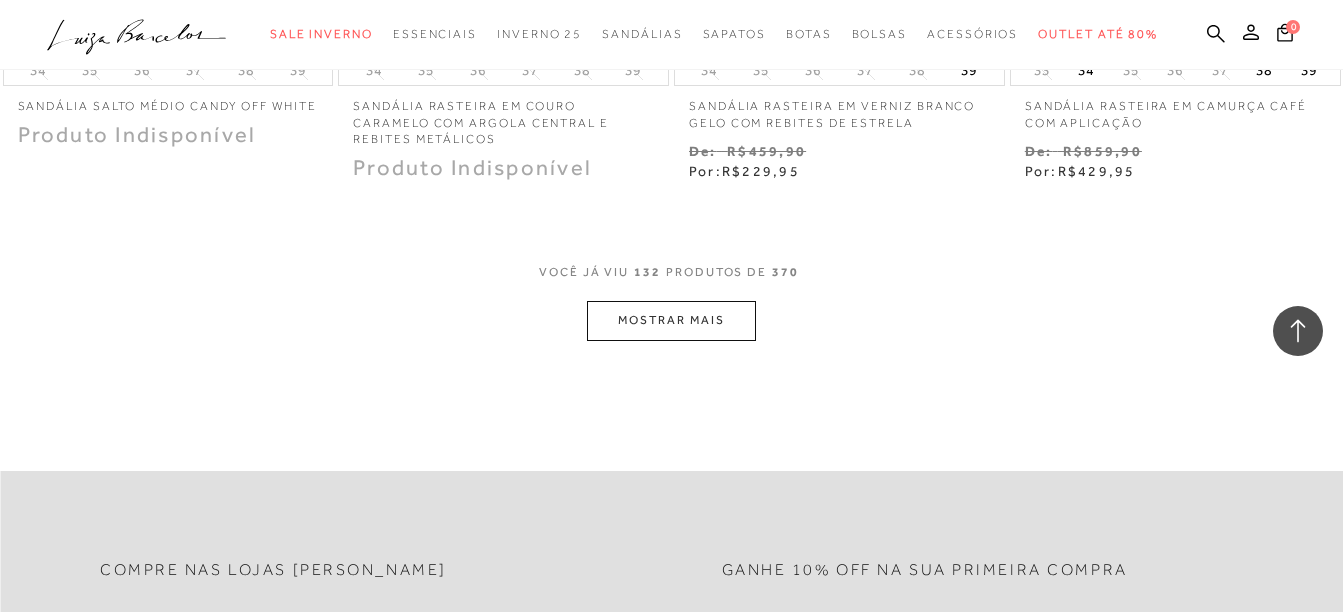 scroll, scrollTop: 21461, scrollLeft: 0, axis: vertical 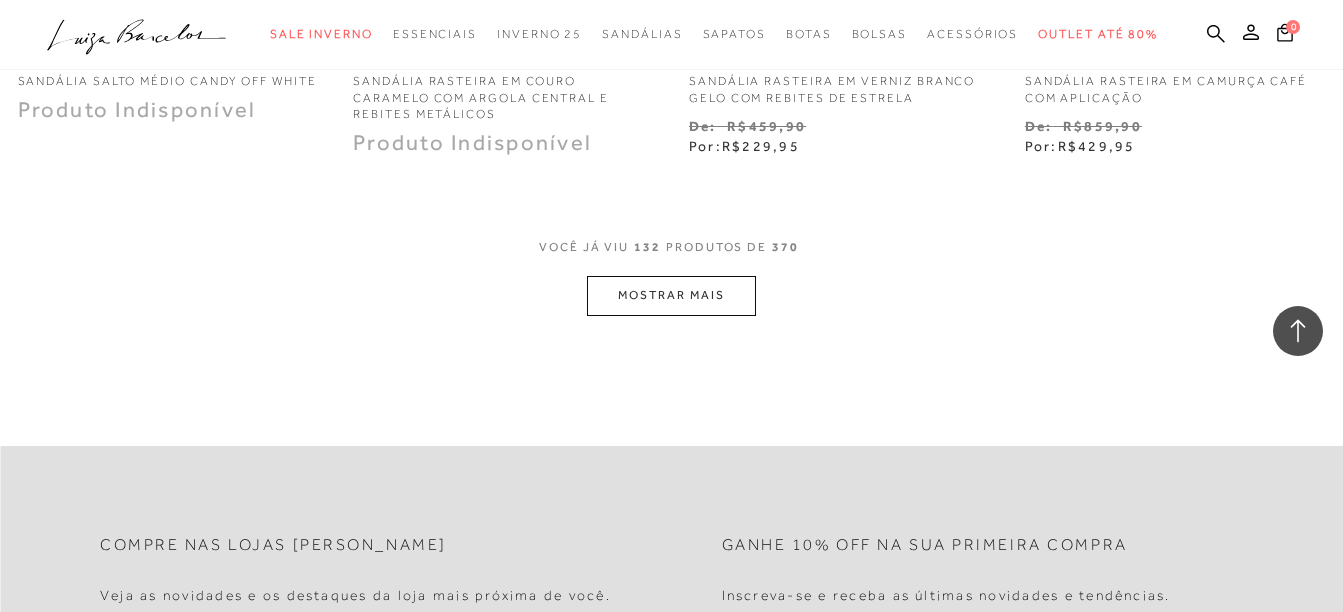 click on "MOSTRAR MAIS" at bounding box center [671, 295] 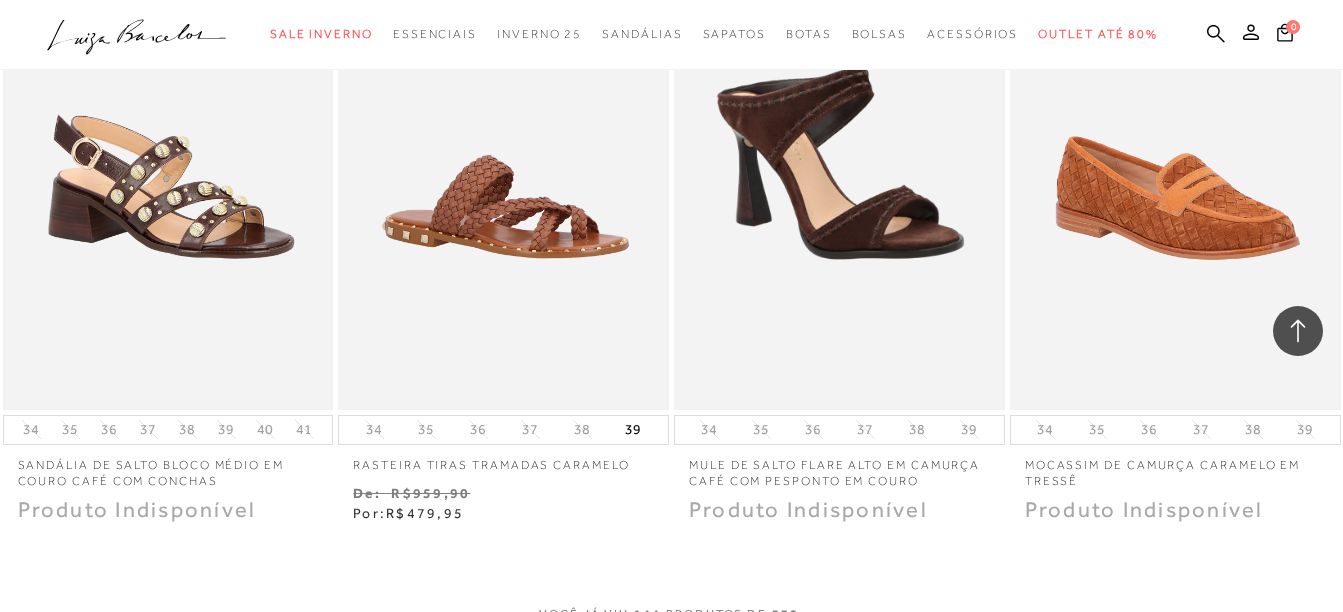 scroll, scrollTop: 23536, scrollLeft: 0, axis: vertical 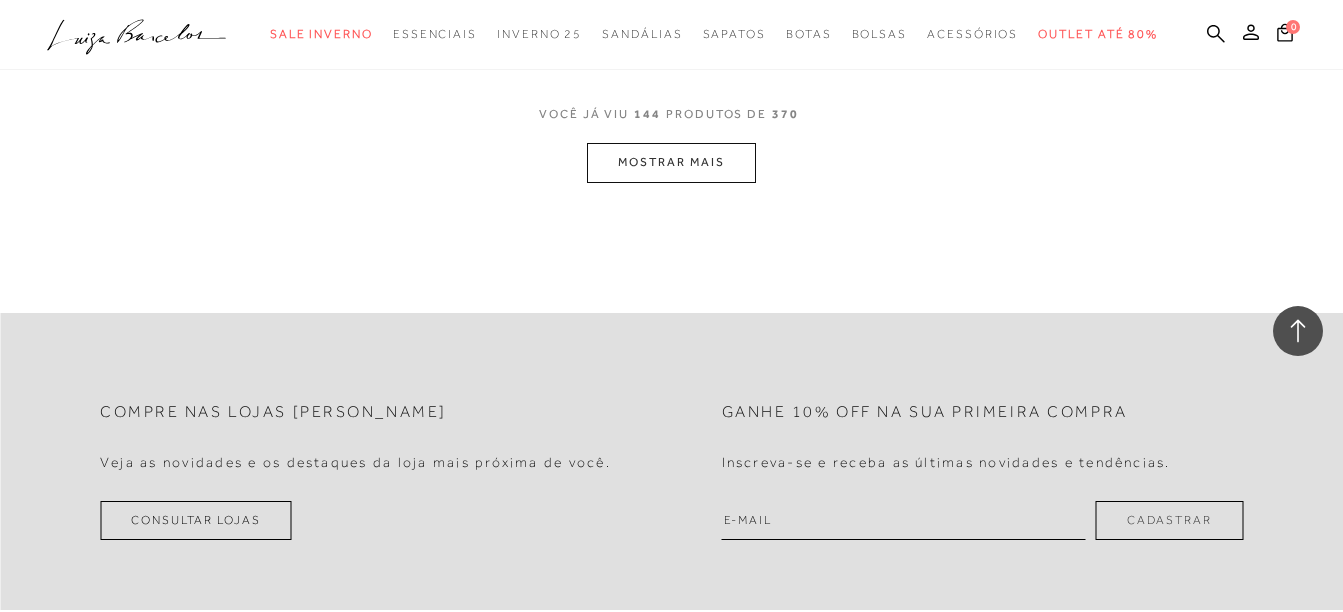 click on "MOSTRAR MAIS" at bounding box center (671, 162) 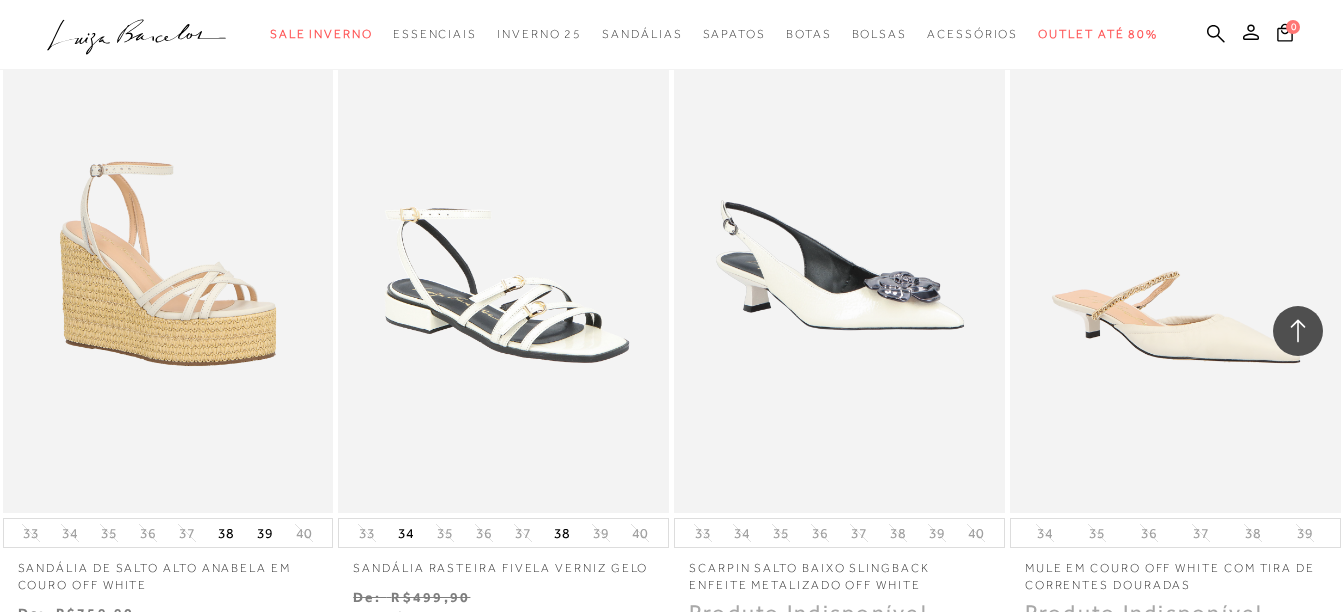 scroll, scrollTop: 25271, scrollLeft: 0, axis: vertical 